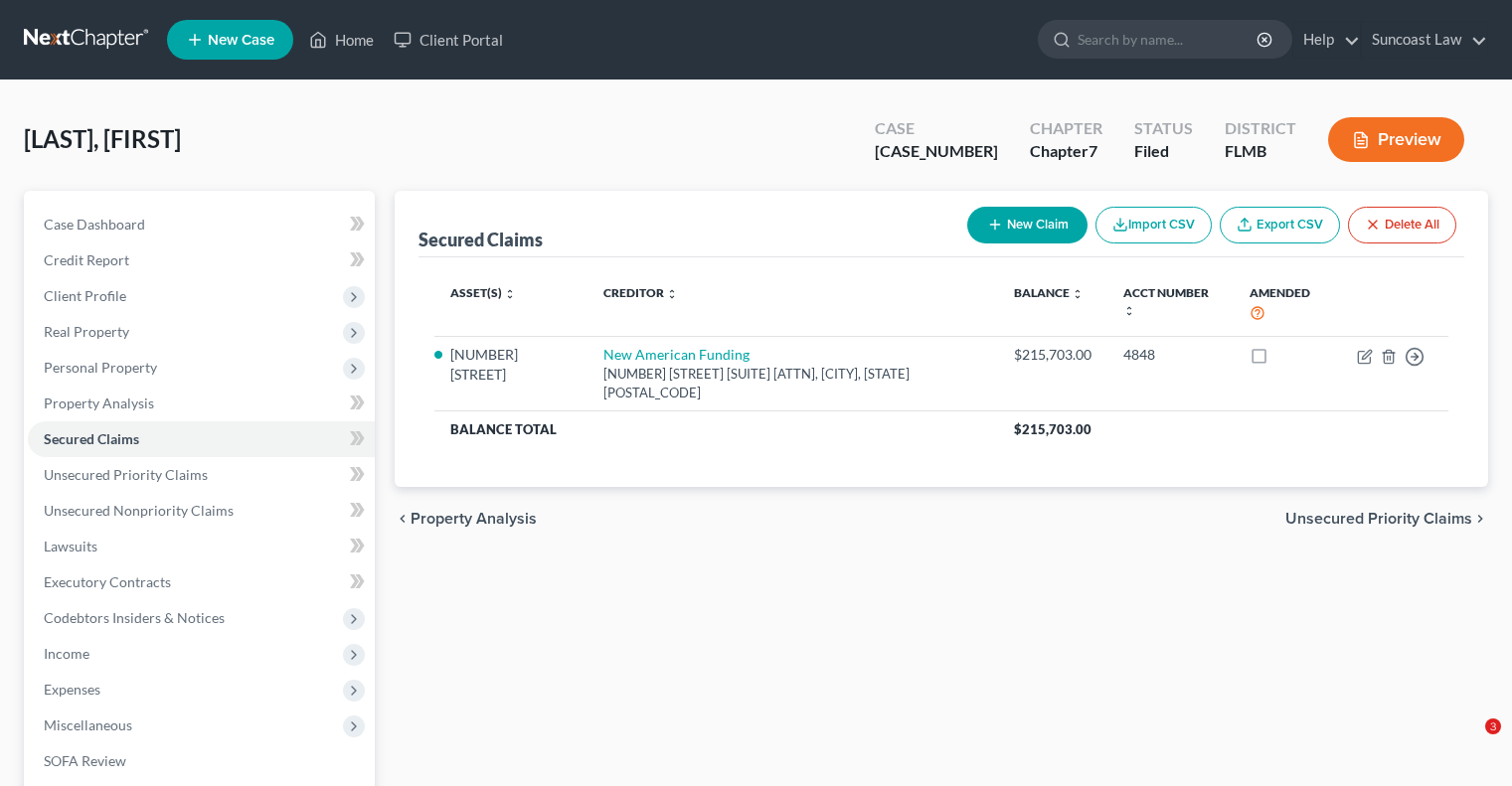 scroll, scrollTop: 0, scrollLeft: 0, axis: both 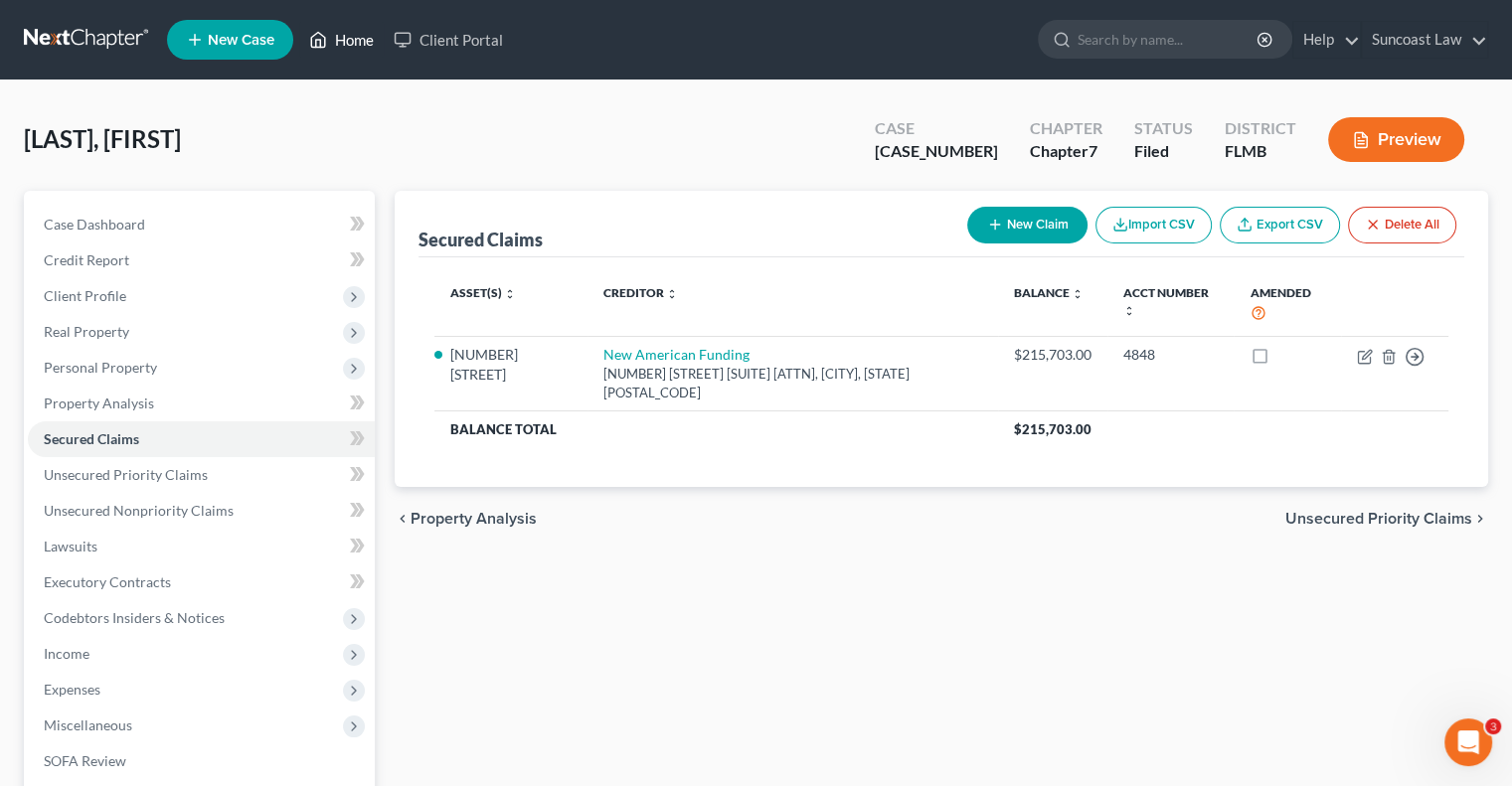 click on "Home" at bounding box center [341, 40] 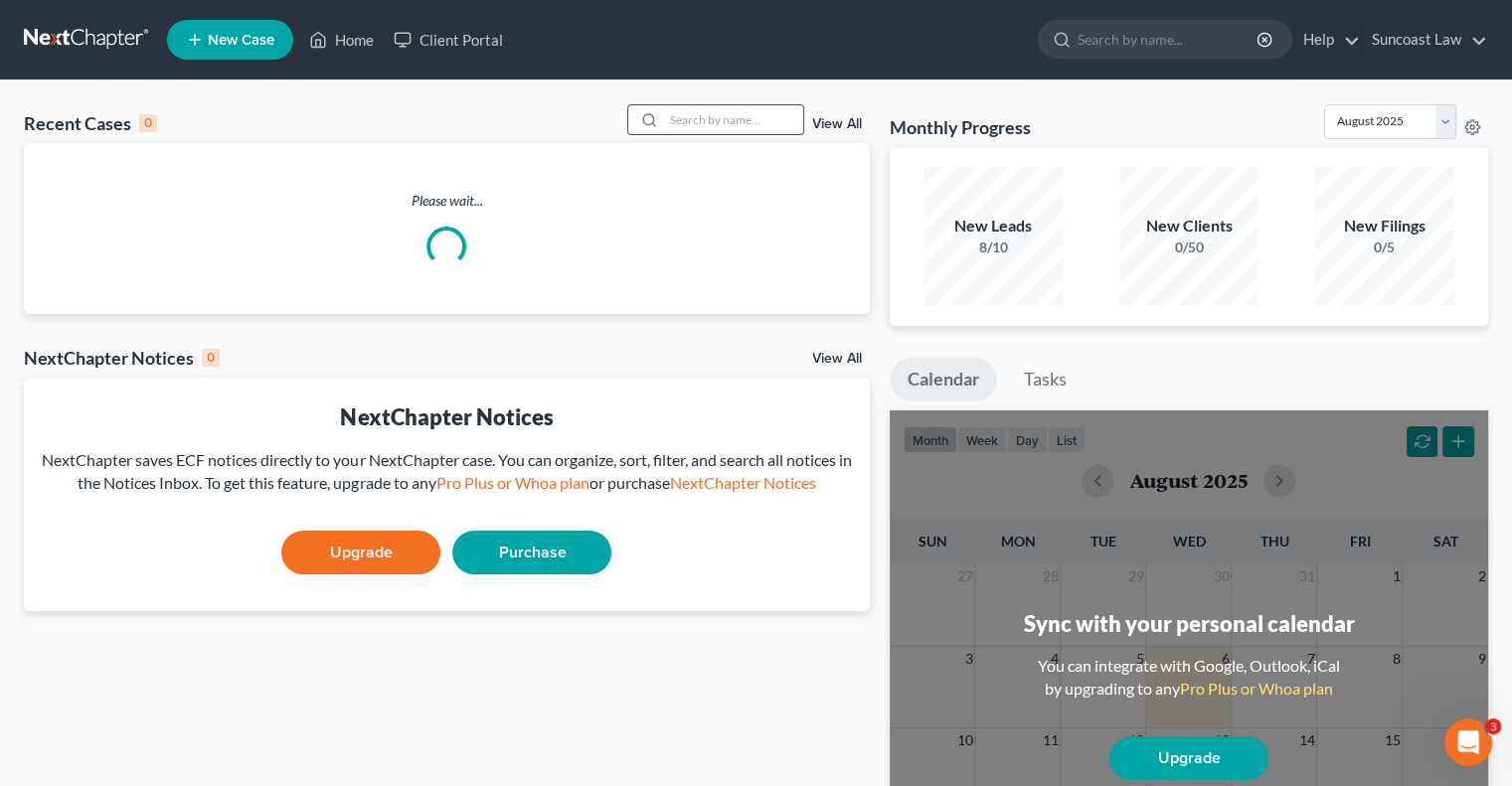 click at bounding box center [734, 119] 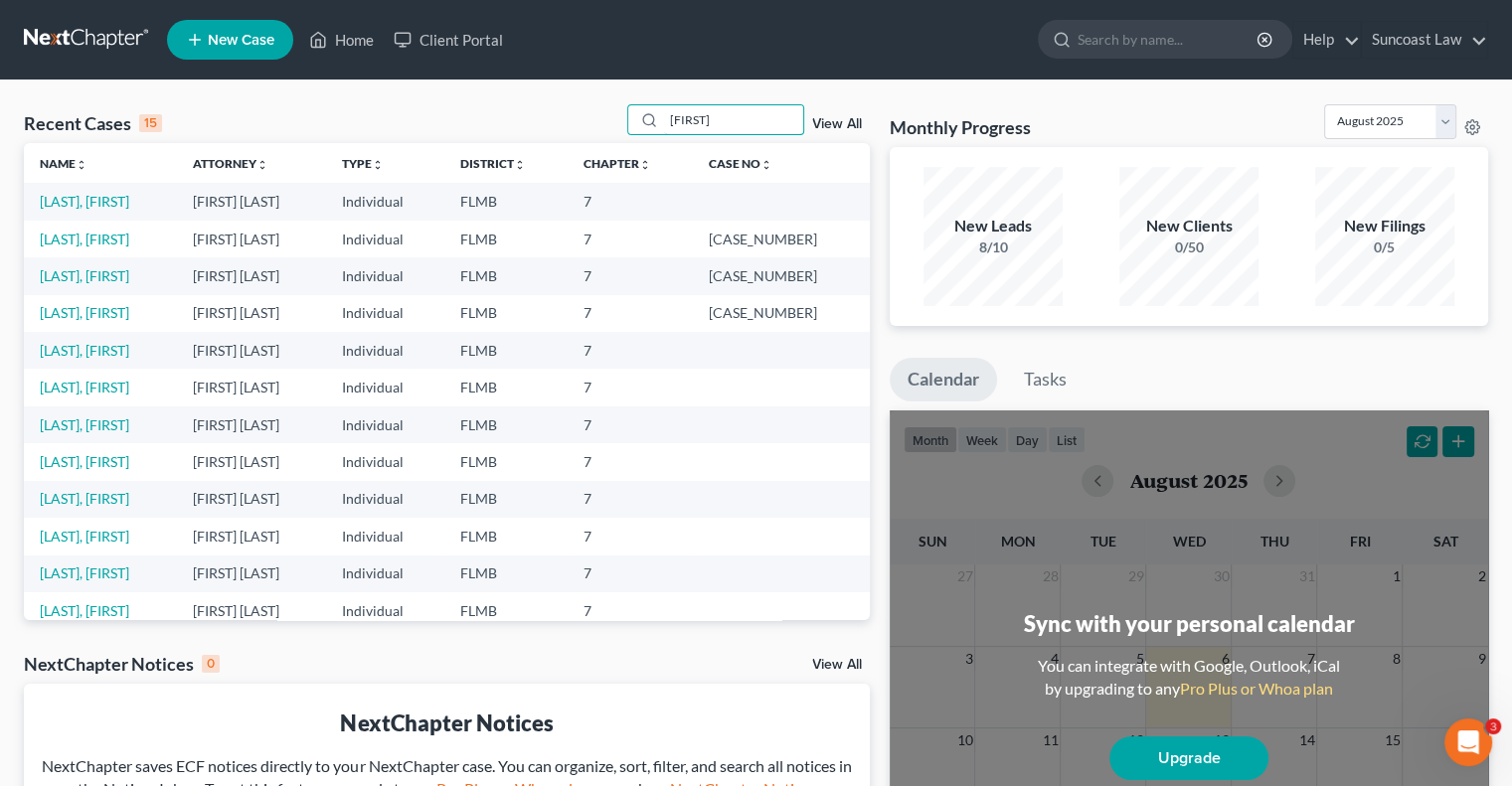 type on "[FIRST]" 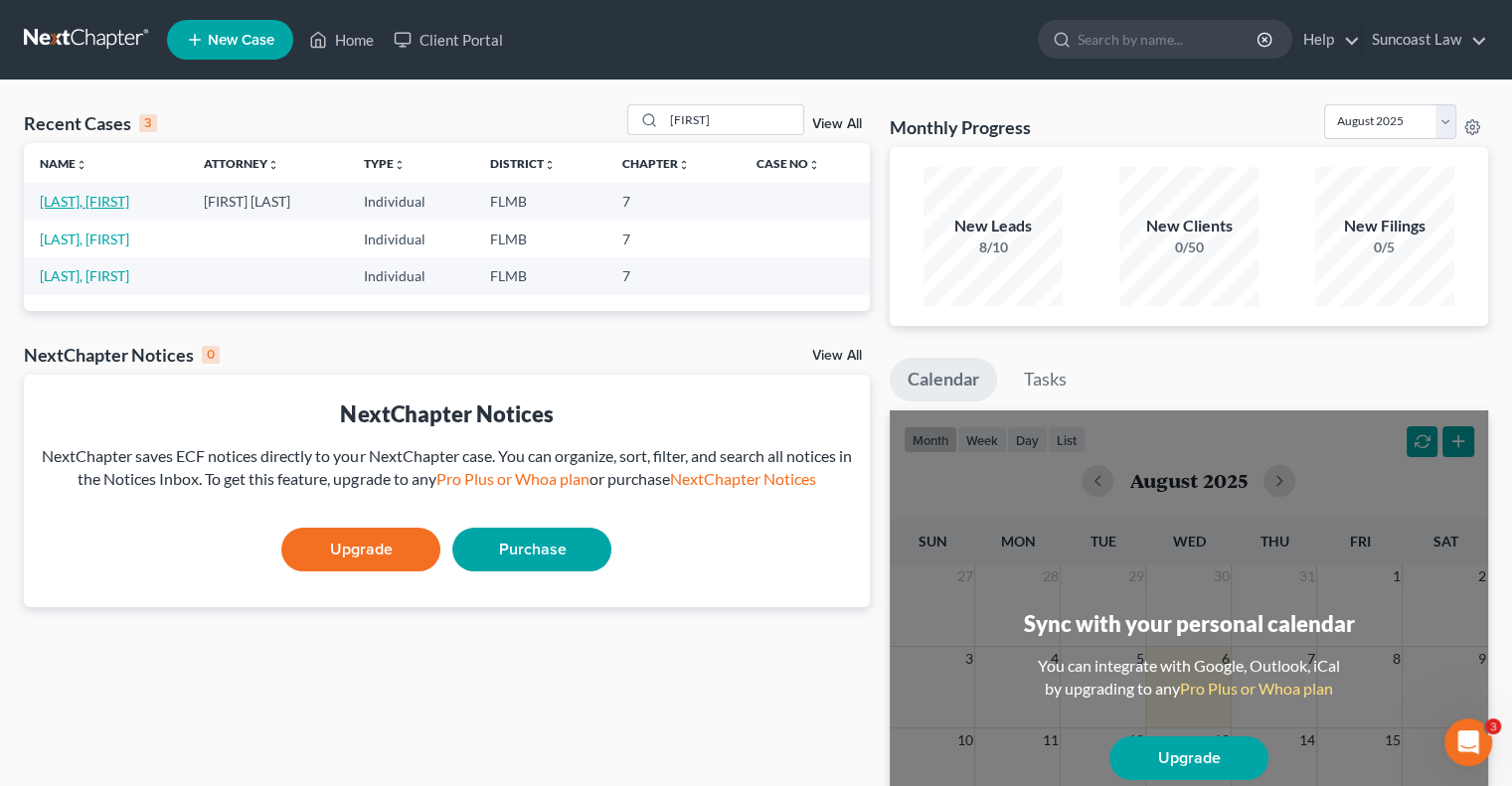 click on "[LAST], [FIRST]" at bounding box center (84, 201) 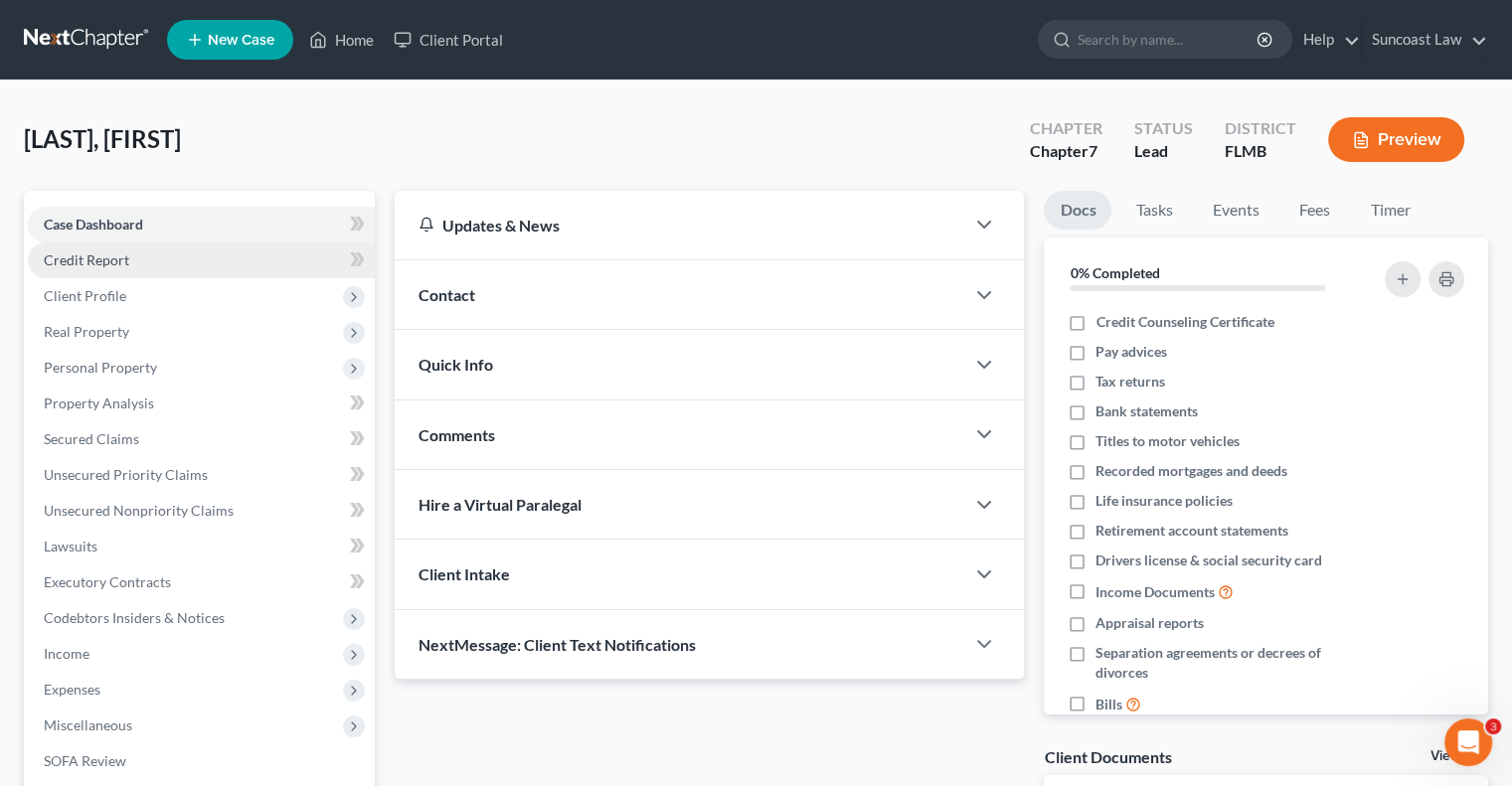 click on "Credit Report" at bounding box center [86, 259] 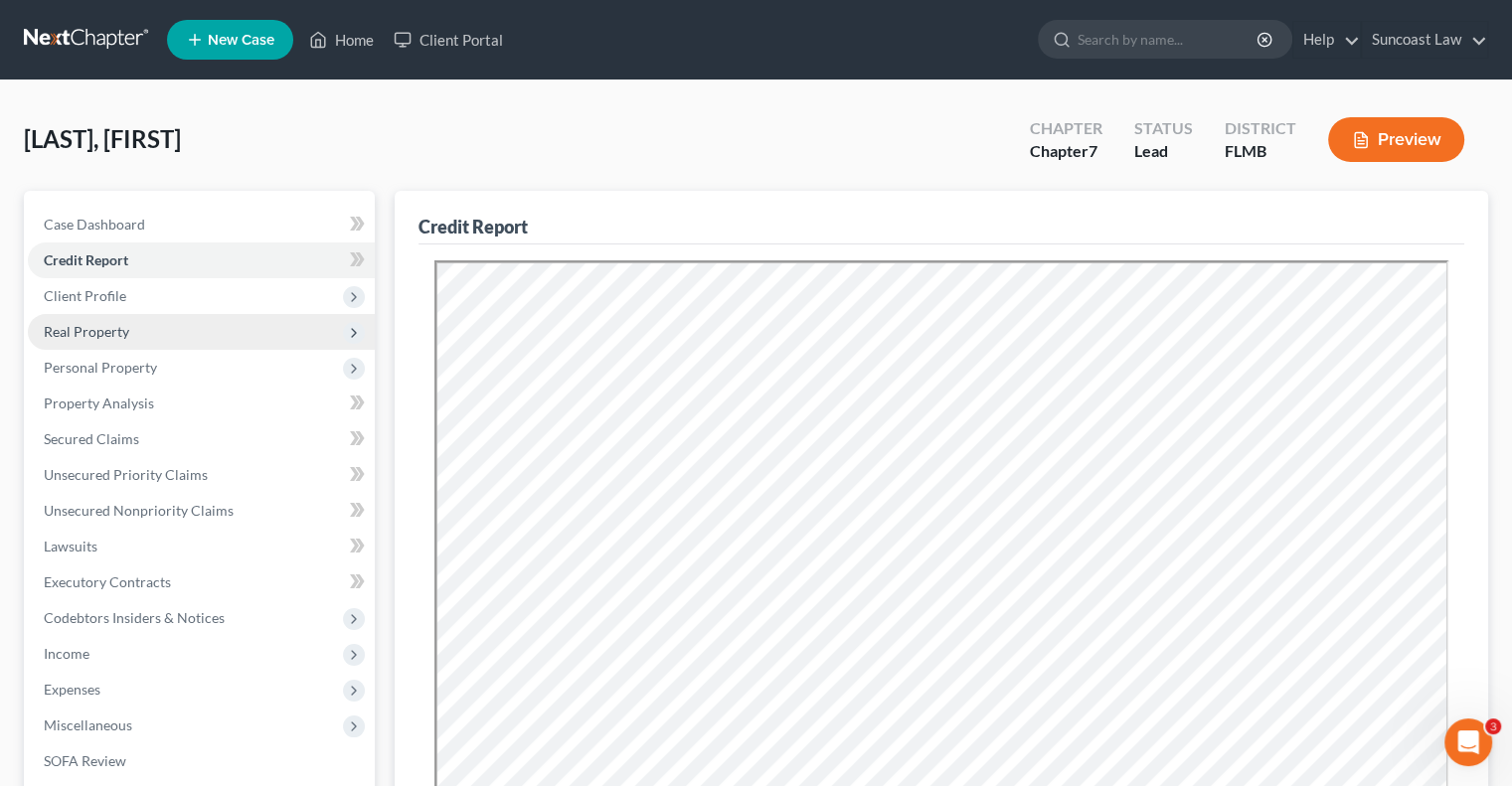 scroll, scrollTop: 0, scrollLeft: 0, axis: both 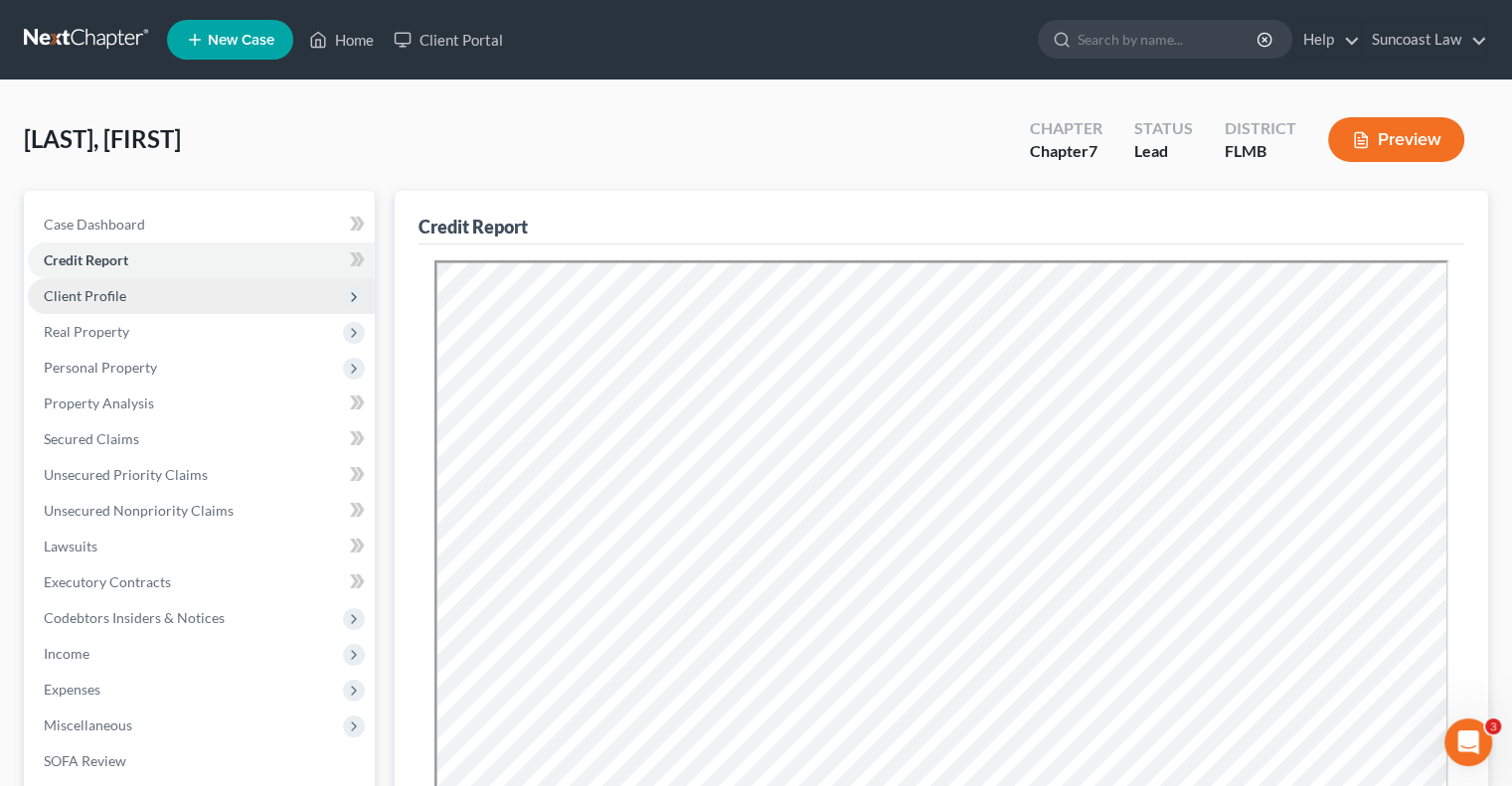 click on "Client Profile" at bounding box center [84, 295] 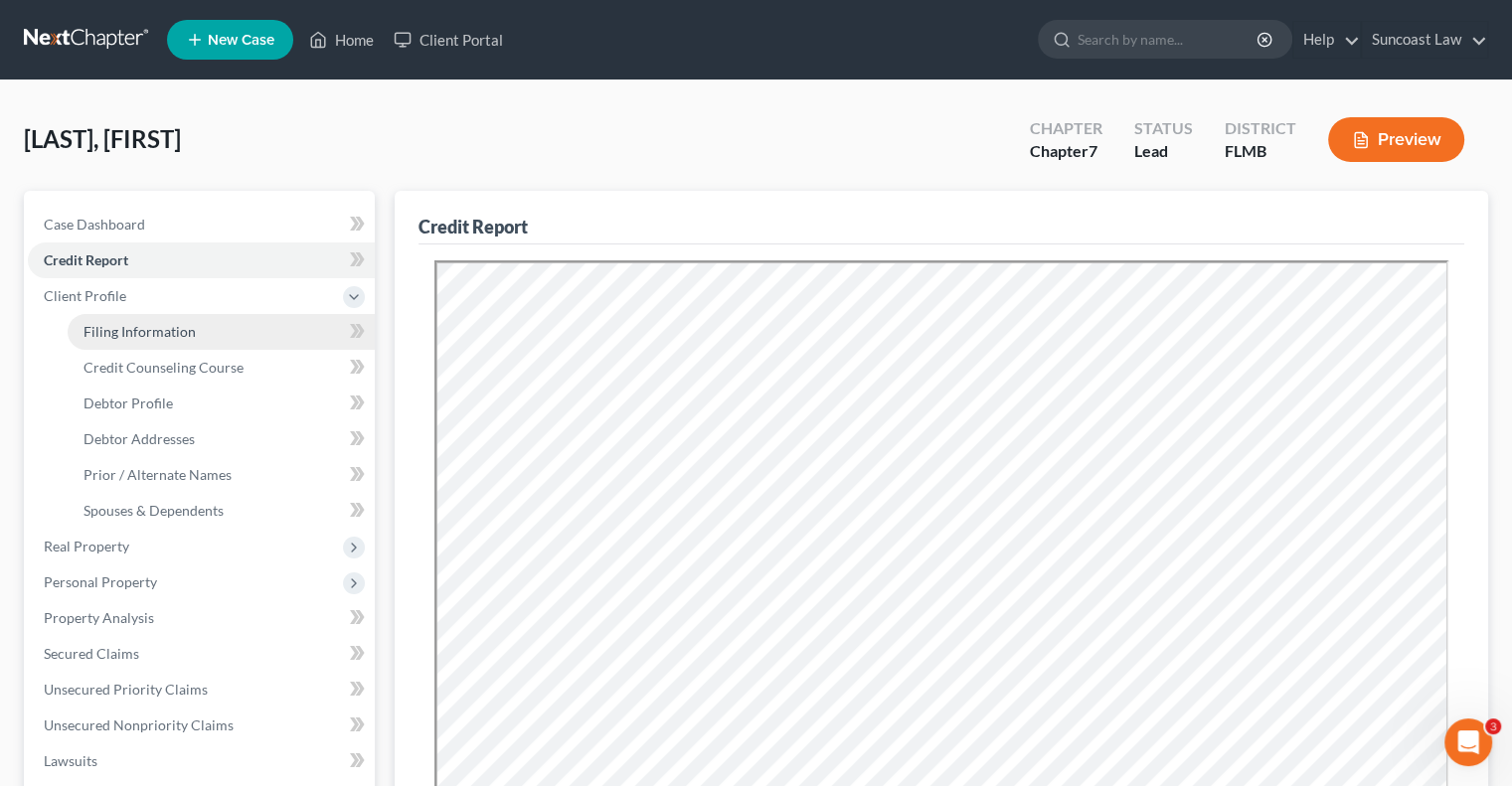 click on "Filing Information" at bounding box center (221, 332) 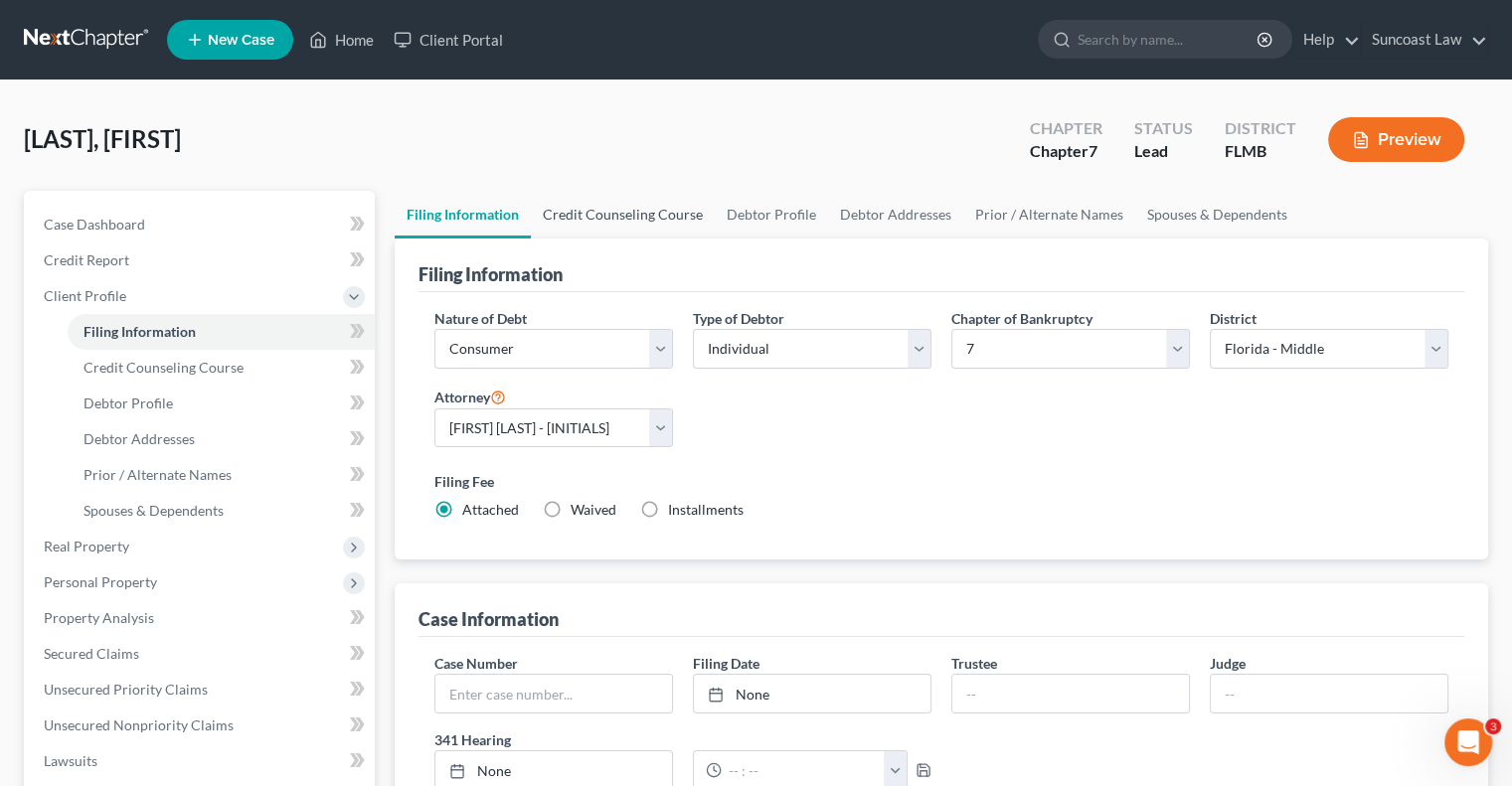 drag, startPoint x: 616, startPoint y: 206, endPoint x: 619, endPoint y: 222, distance: 16.27882 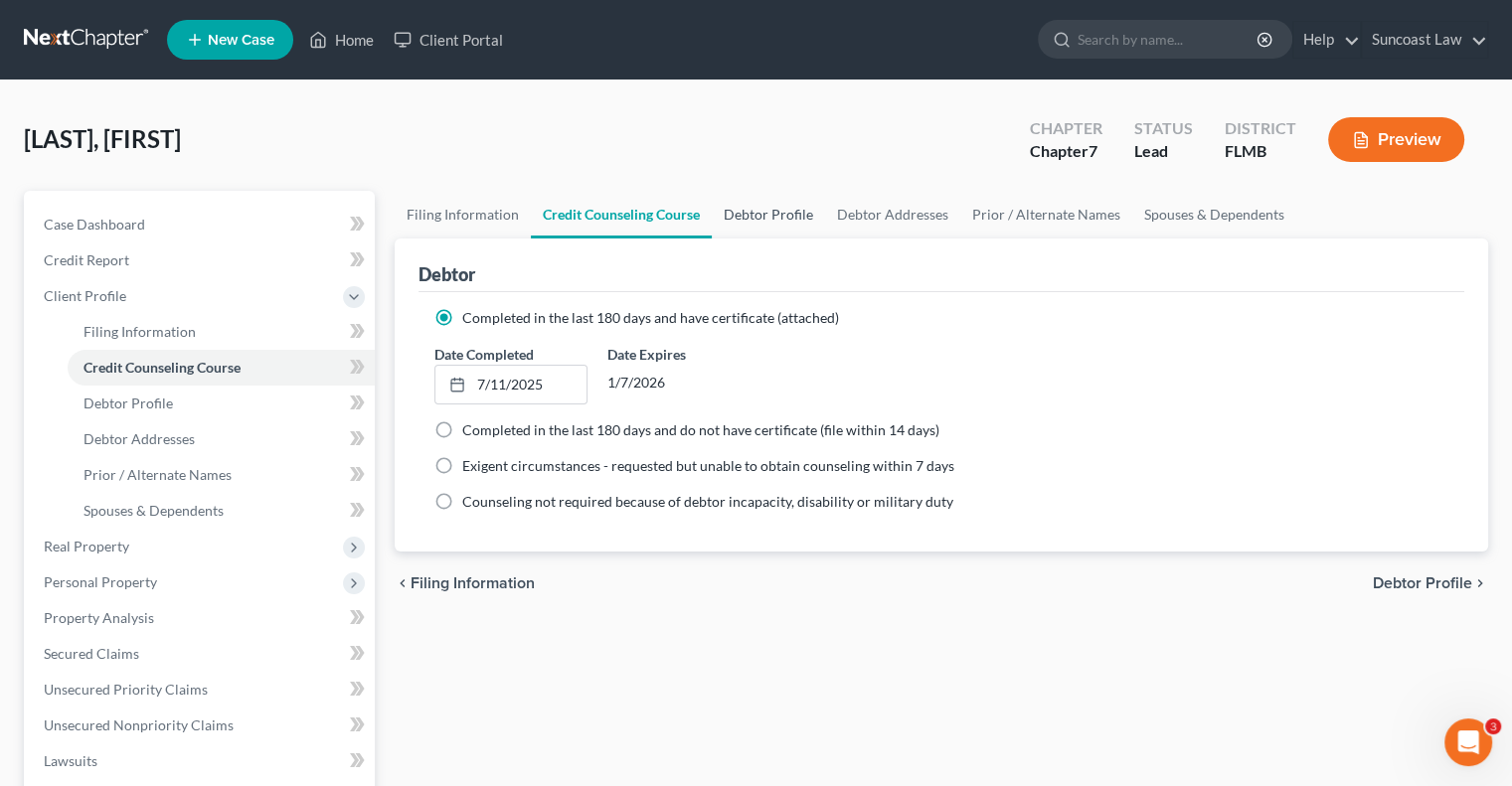 click on "Debtor Profile" at bounding box center [768, 215] 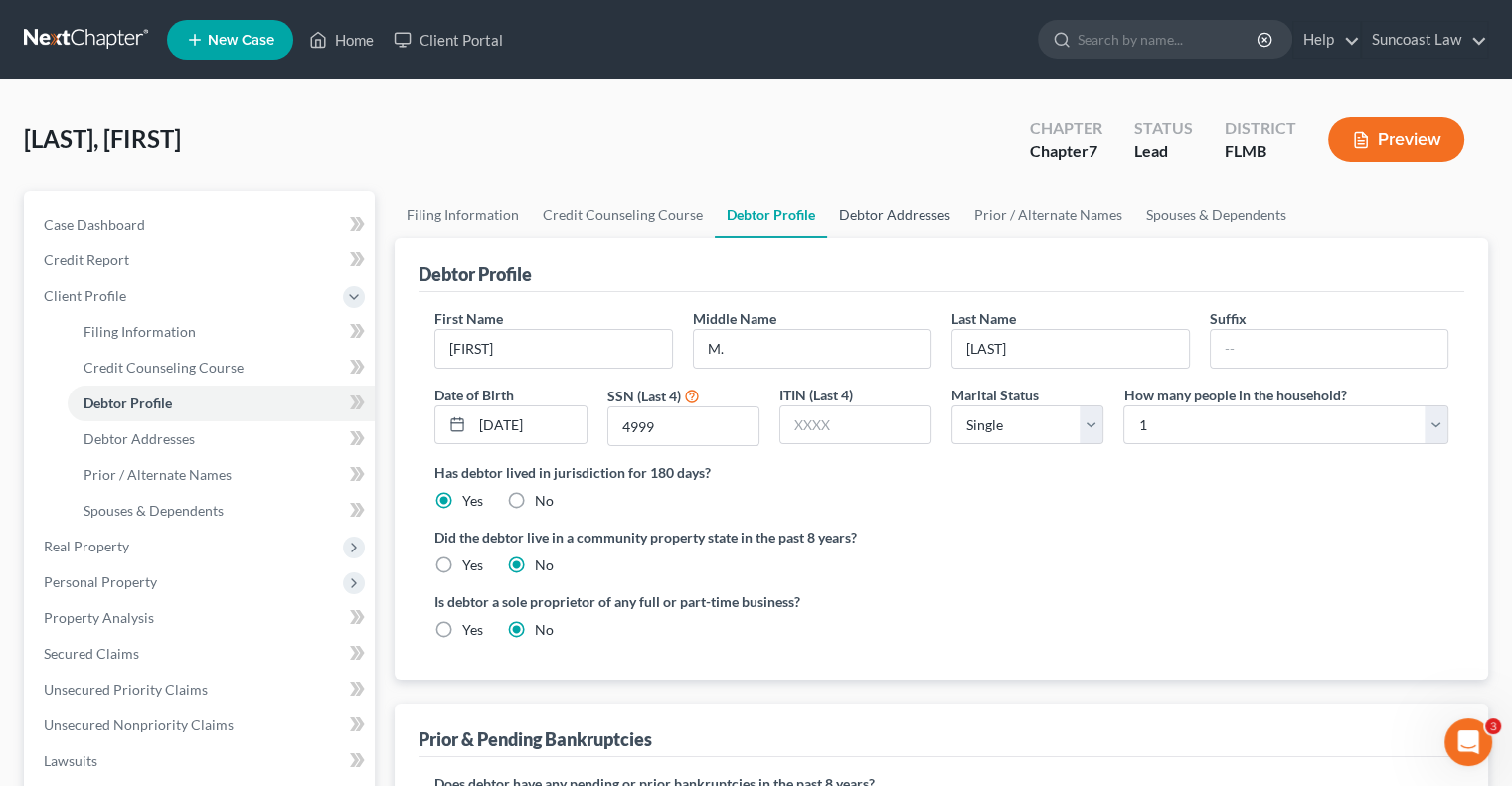 click on "Debtor Addresses" at bounding box center (895, 215) 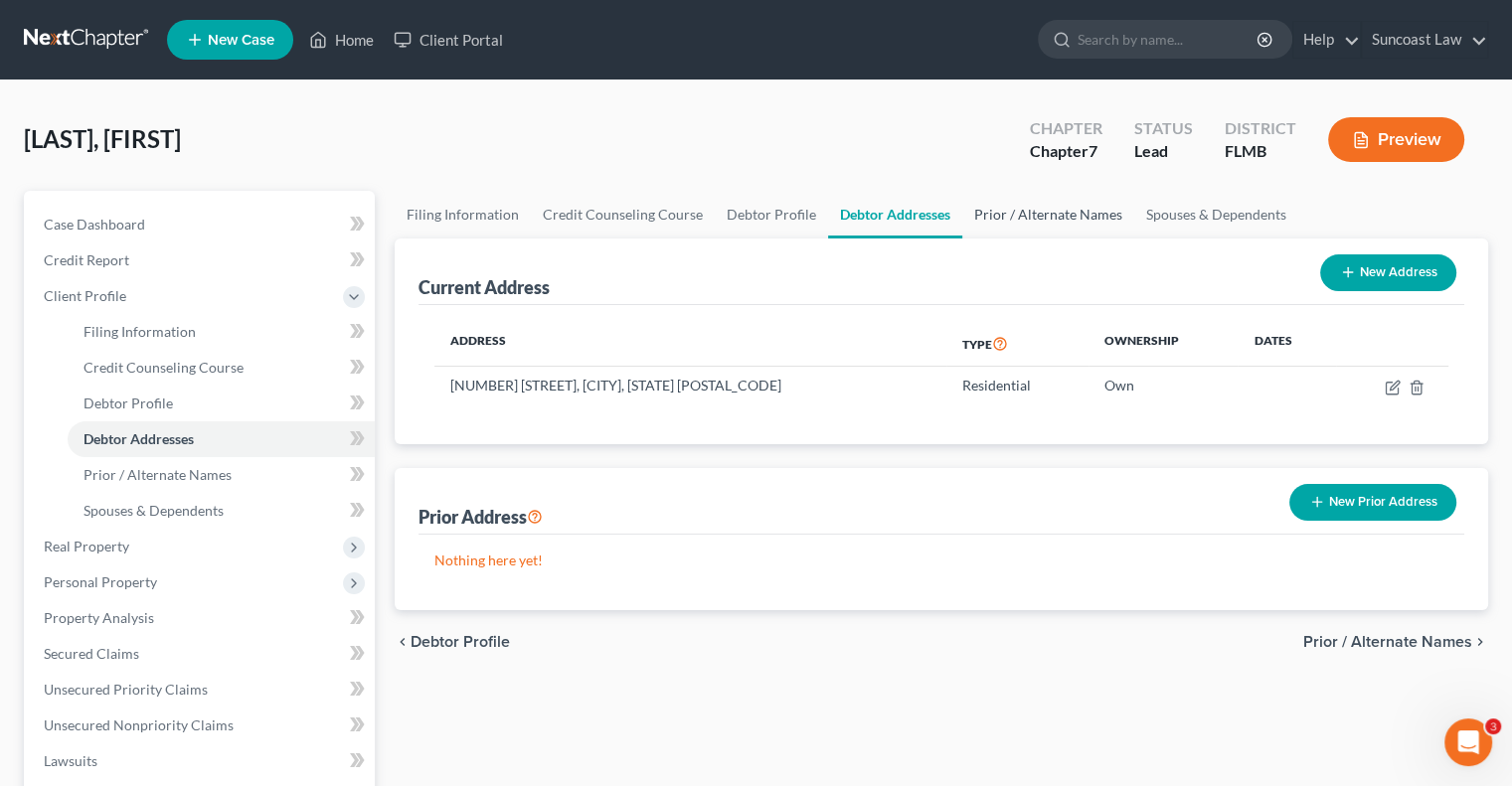 click on "Prior / Alternate Names" at bounding box center [1048, 215] 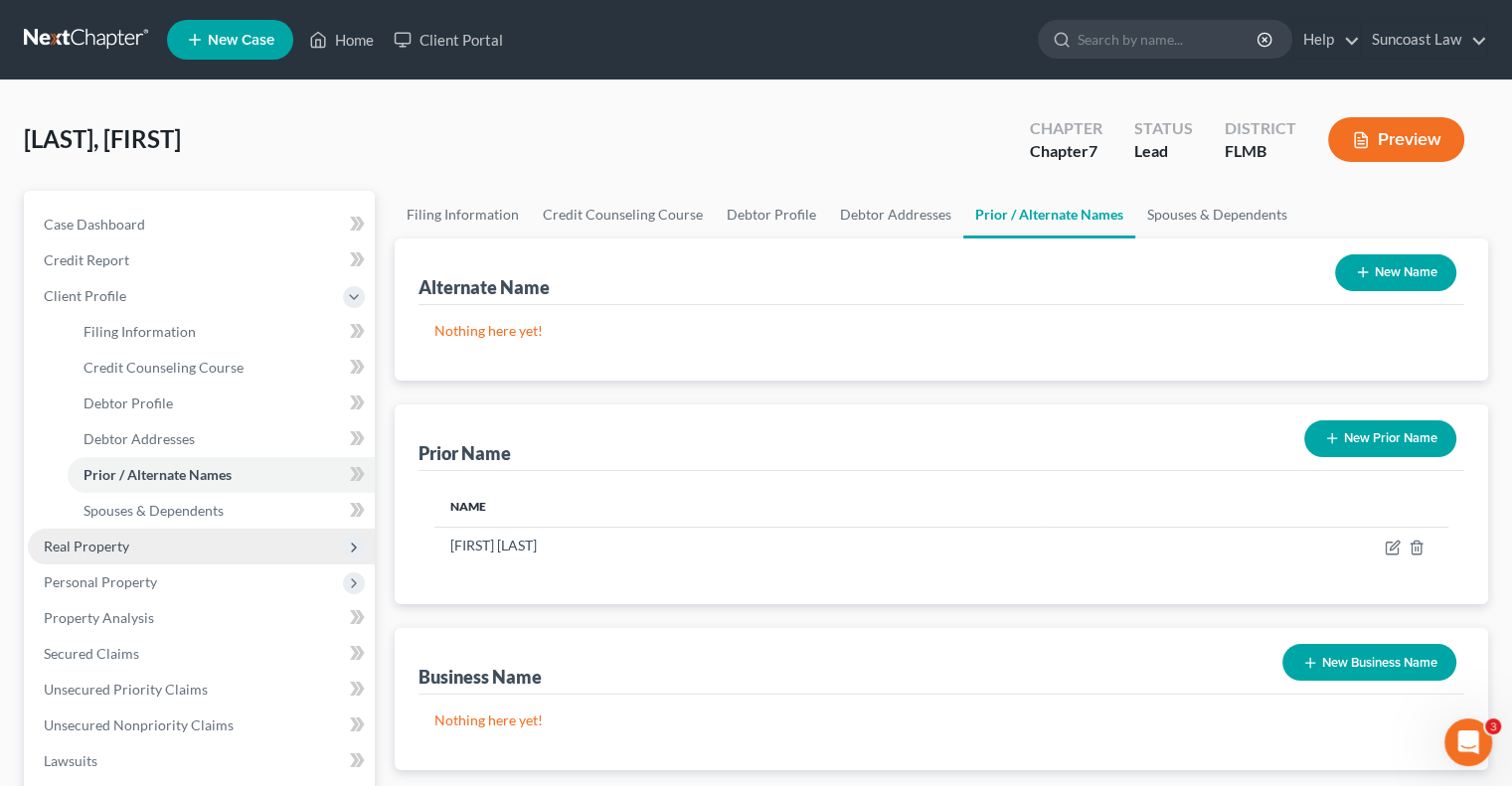 click on "Real Property" at bounding box center [86, 546] 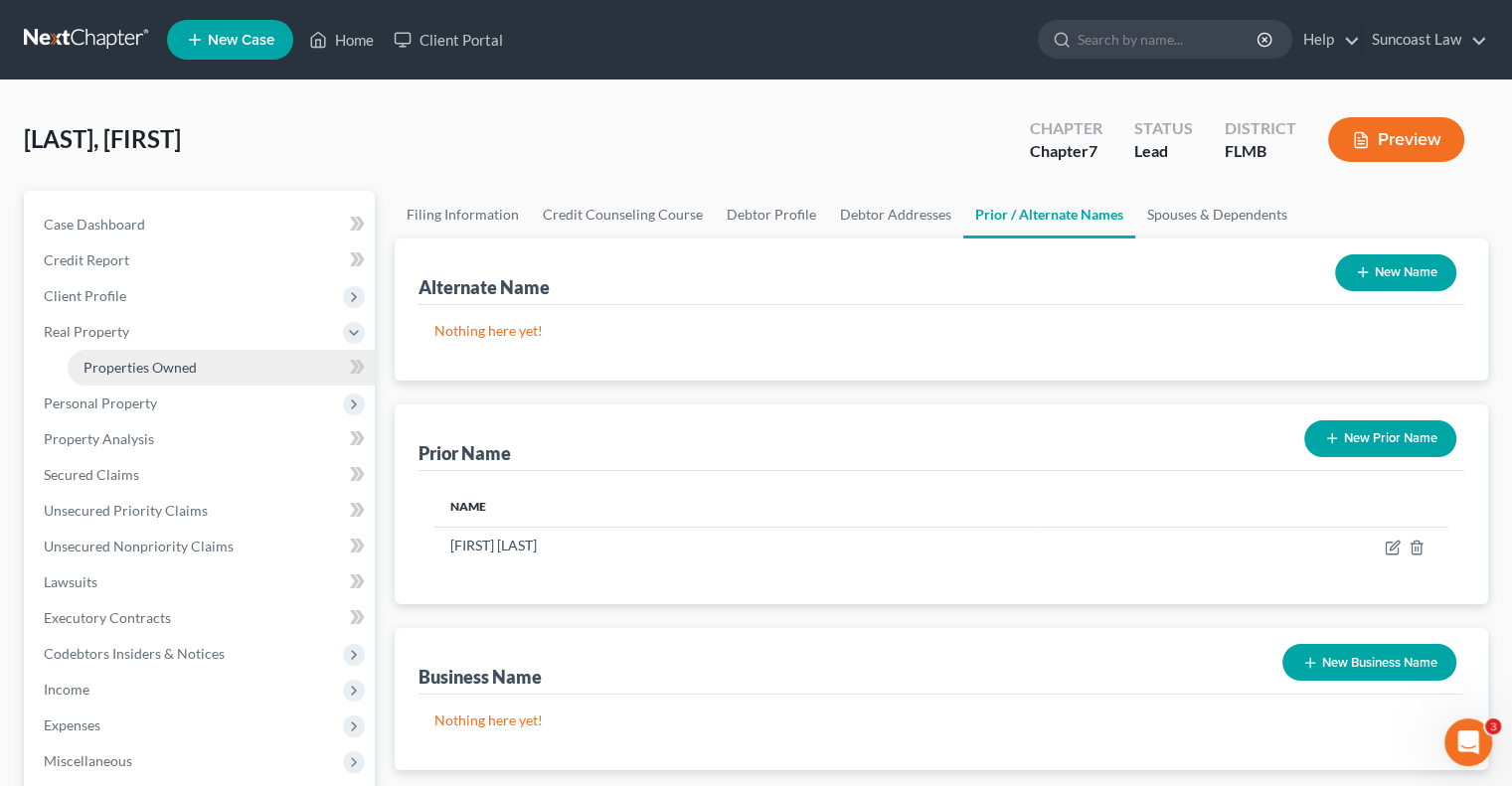 click on "Properties Owned" at bounding box center [140, 367] 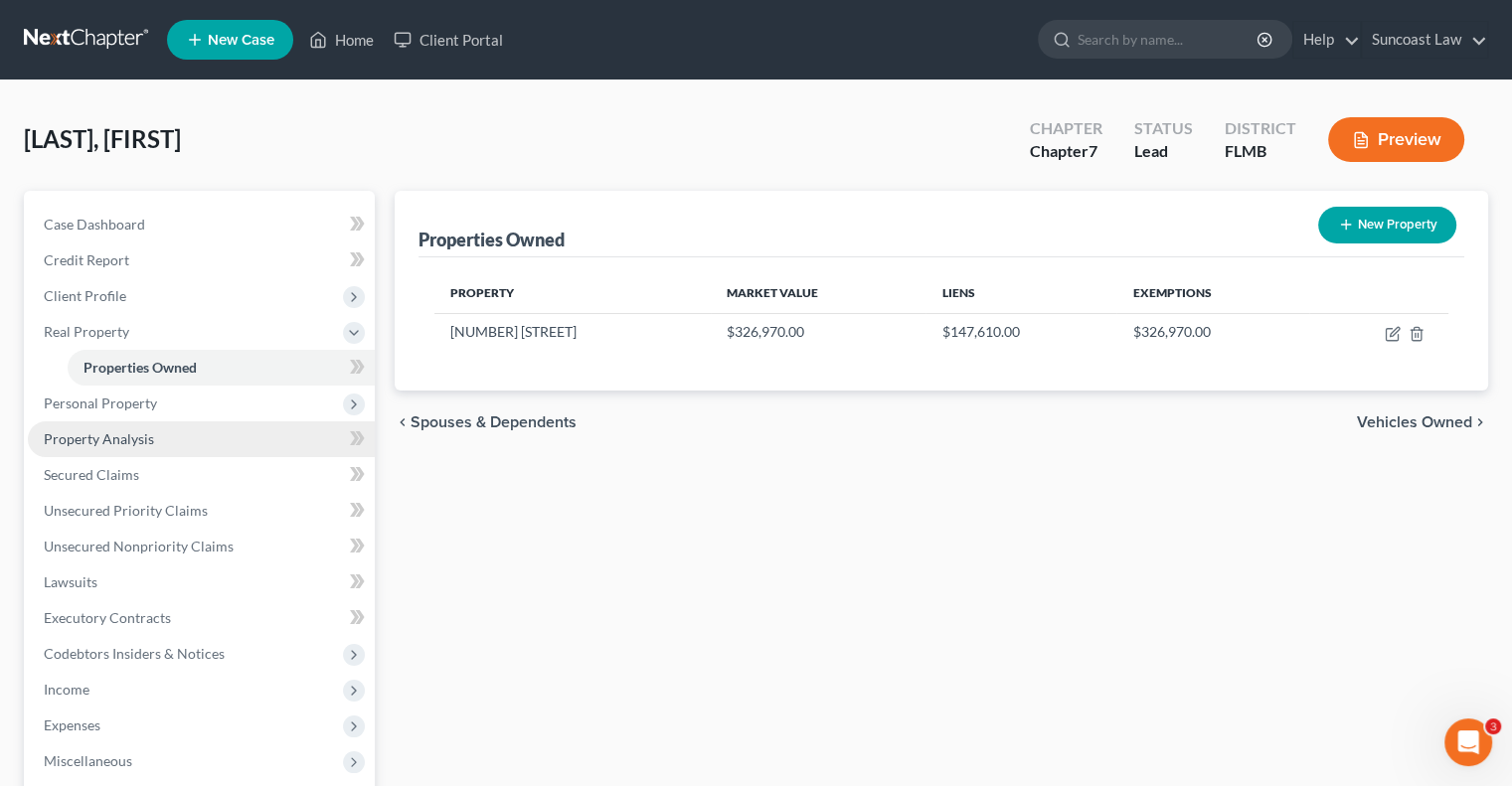 click on "Property Analysis" at bounding box center (98, 438) 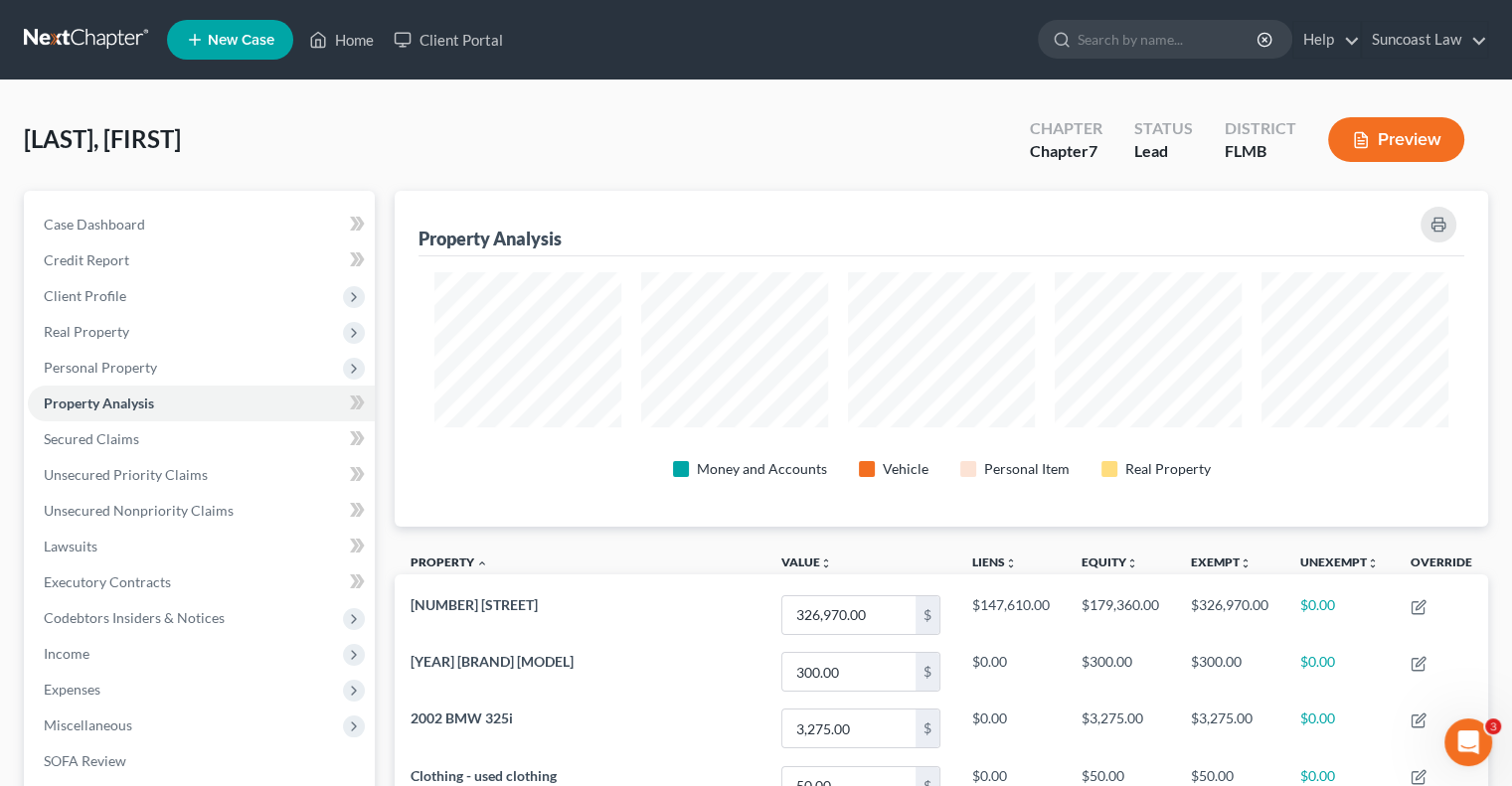 scroll, scrollTop: 993343, scrollLeft: 992989, axis: both 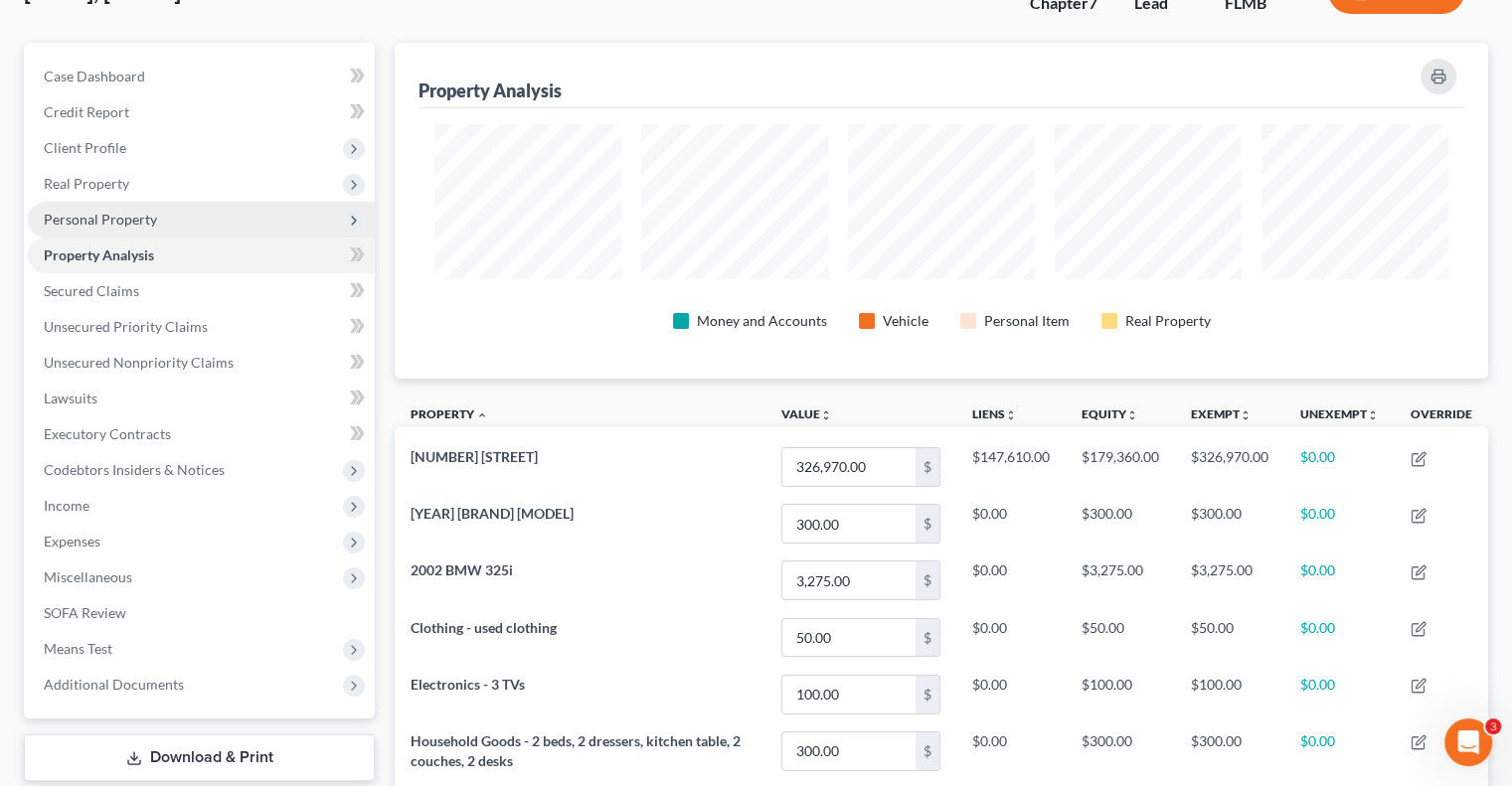 click on "Personal Property" at bounding box center (201, 220) 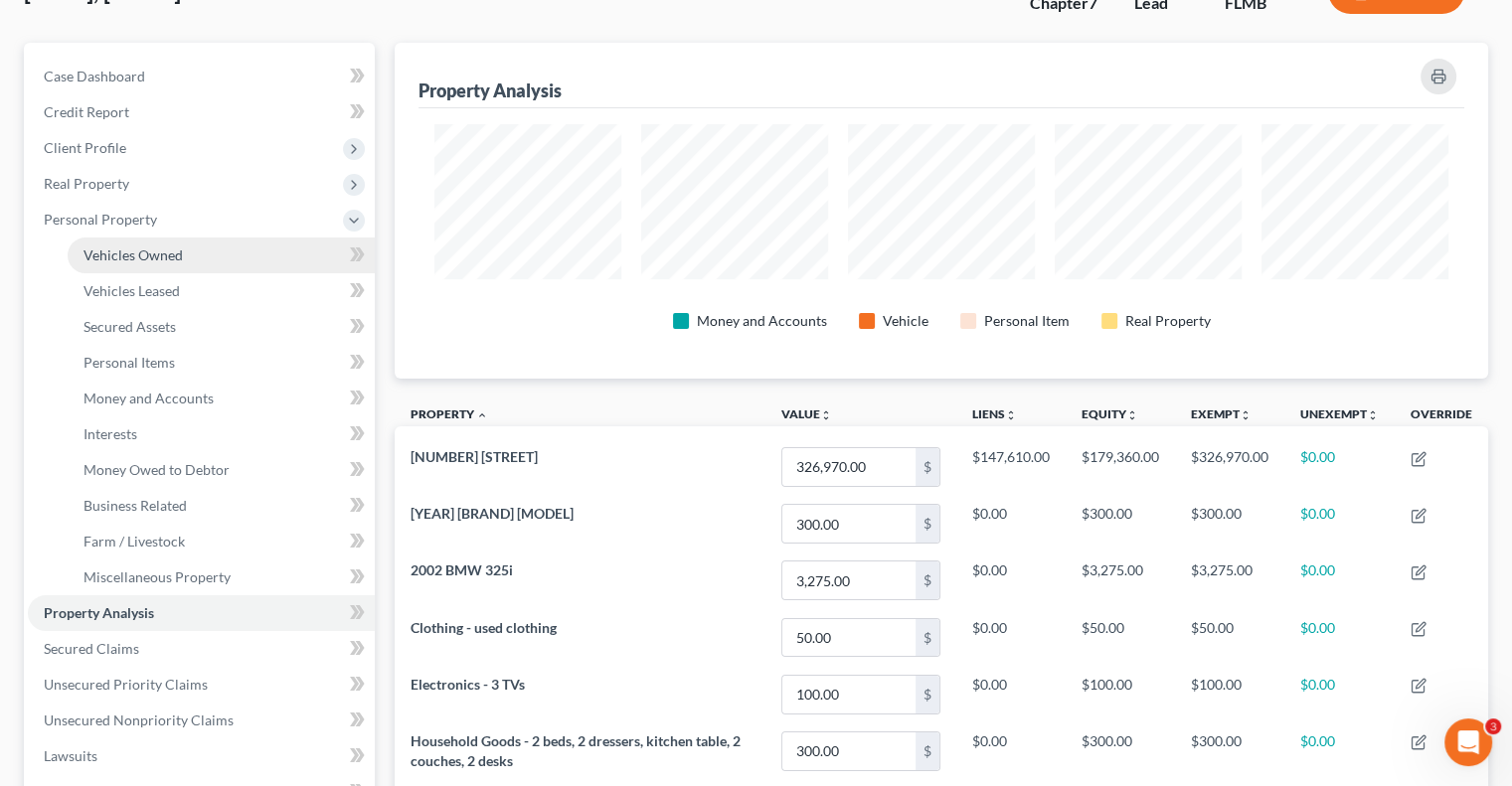 click on "Vehicles Owned" at bounding box center [221, 255] 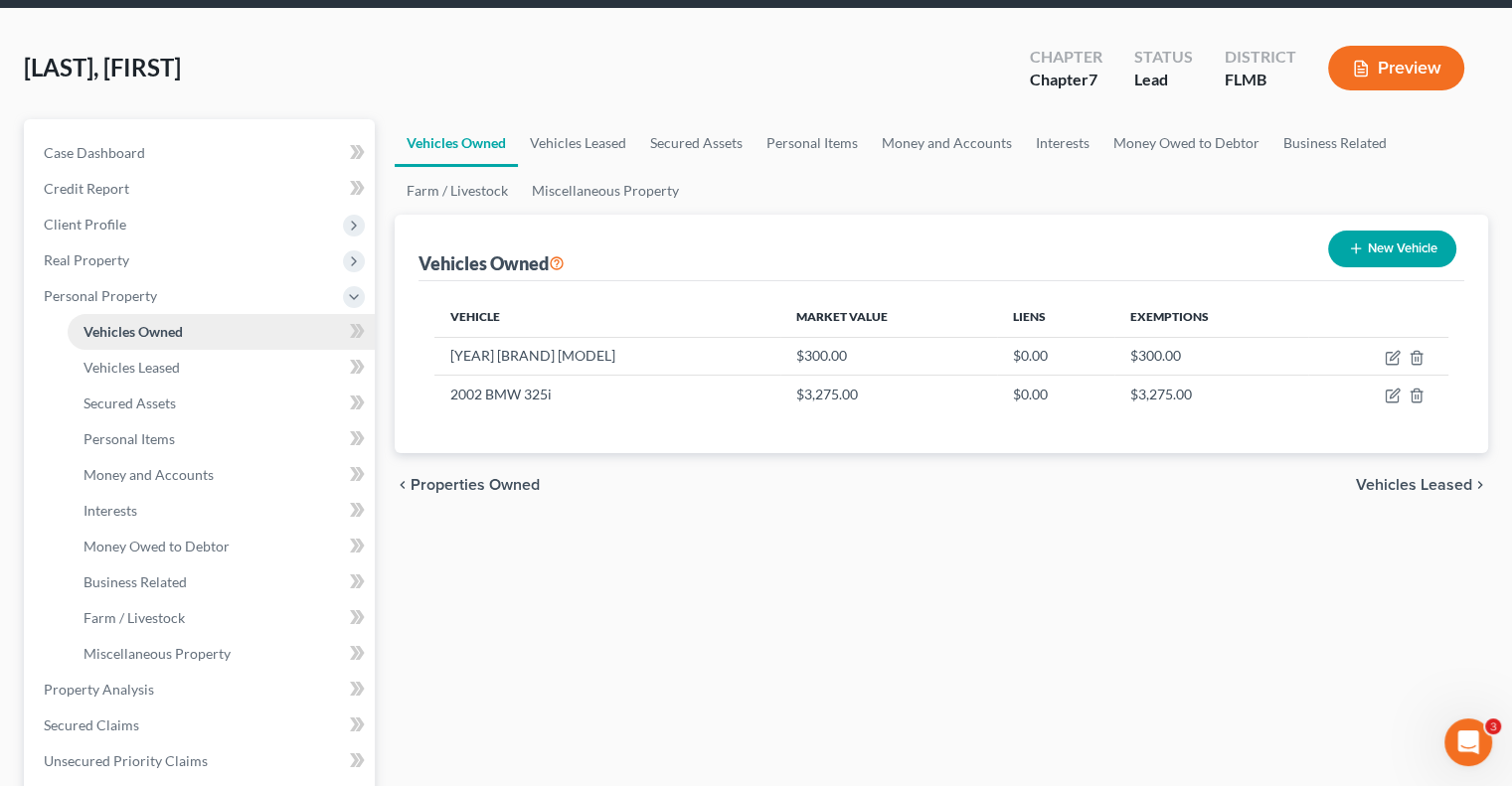 scroll, scrollTop: 0, scrollLeft: 0, axis: both 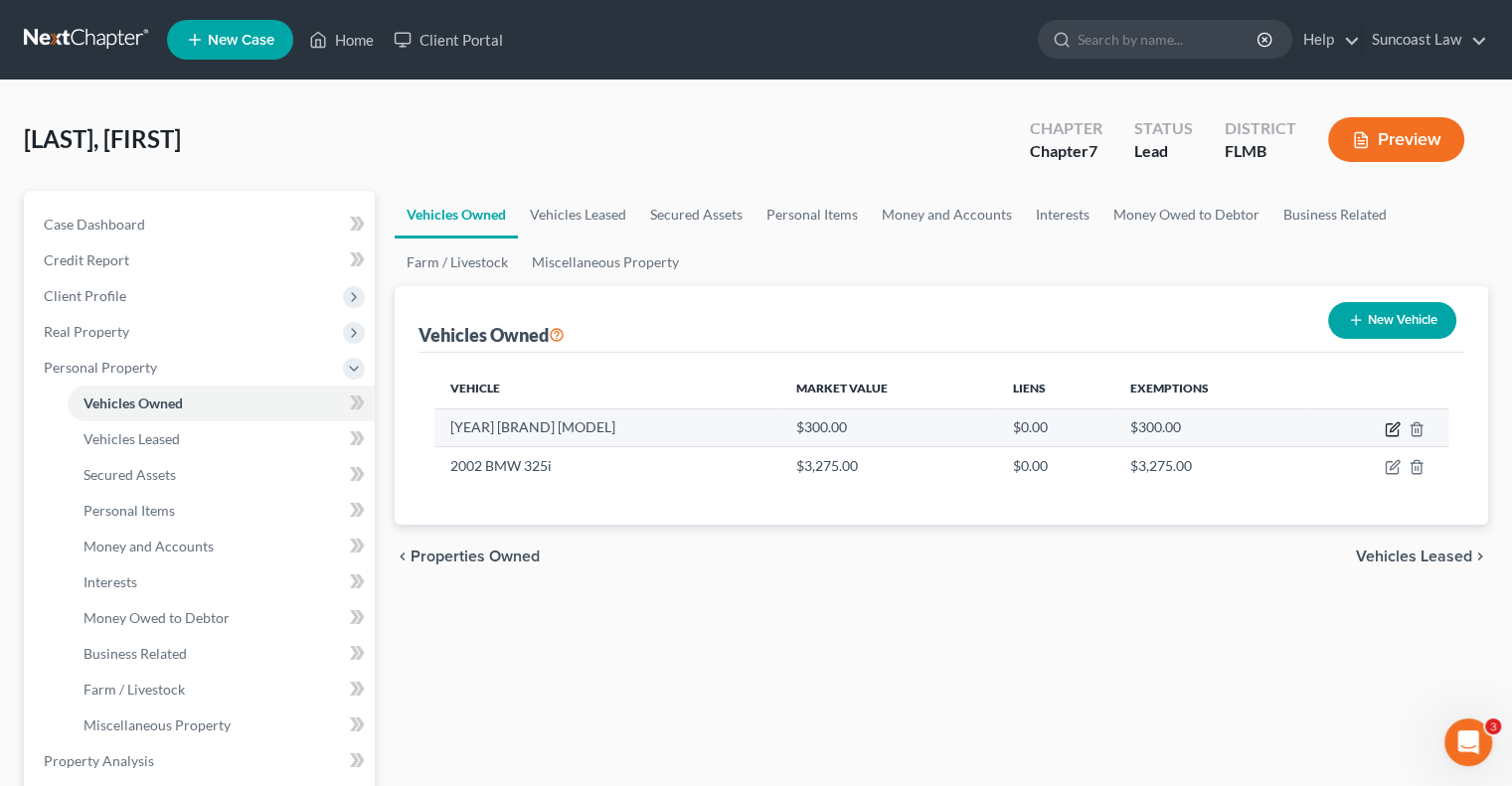click 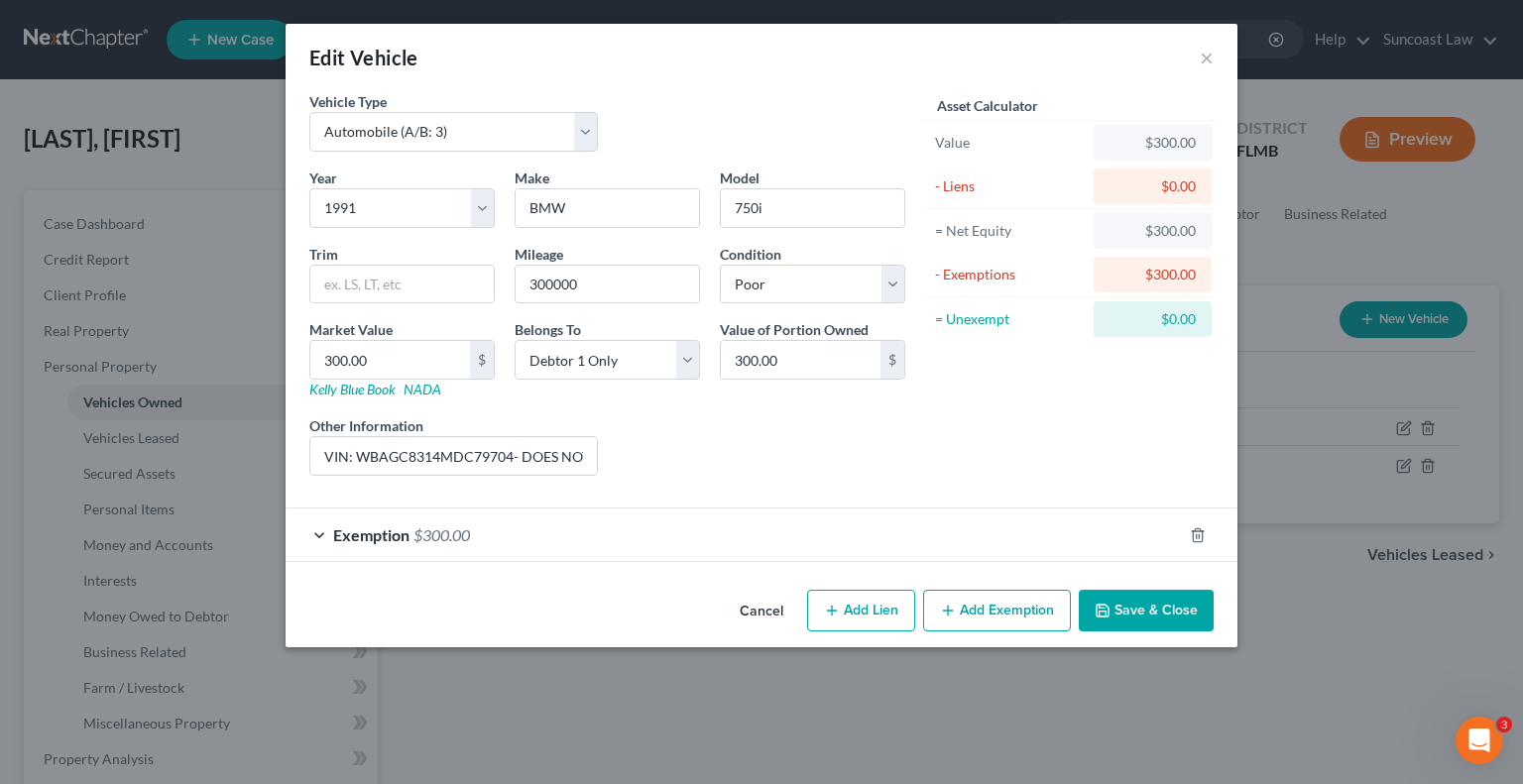click on "Exemption $300.00" at bounding box center [734, 534] 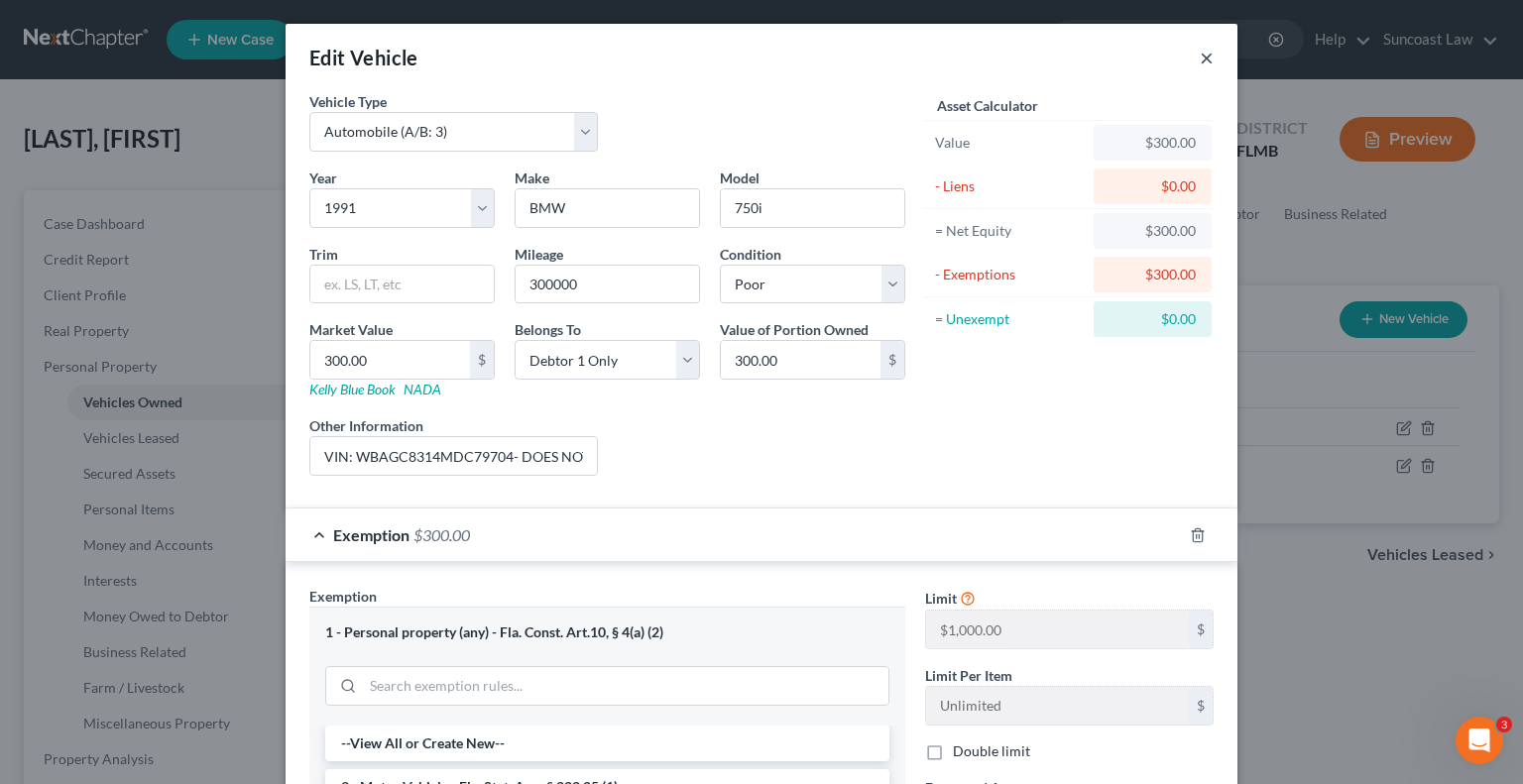 click on "×" at bounding box center (1207, 57) 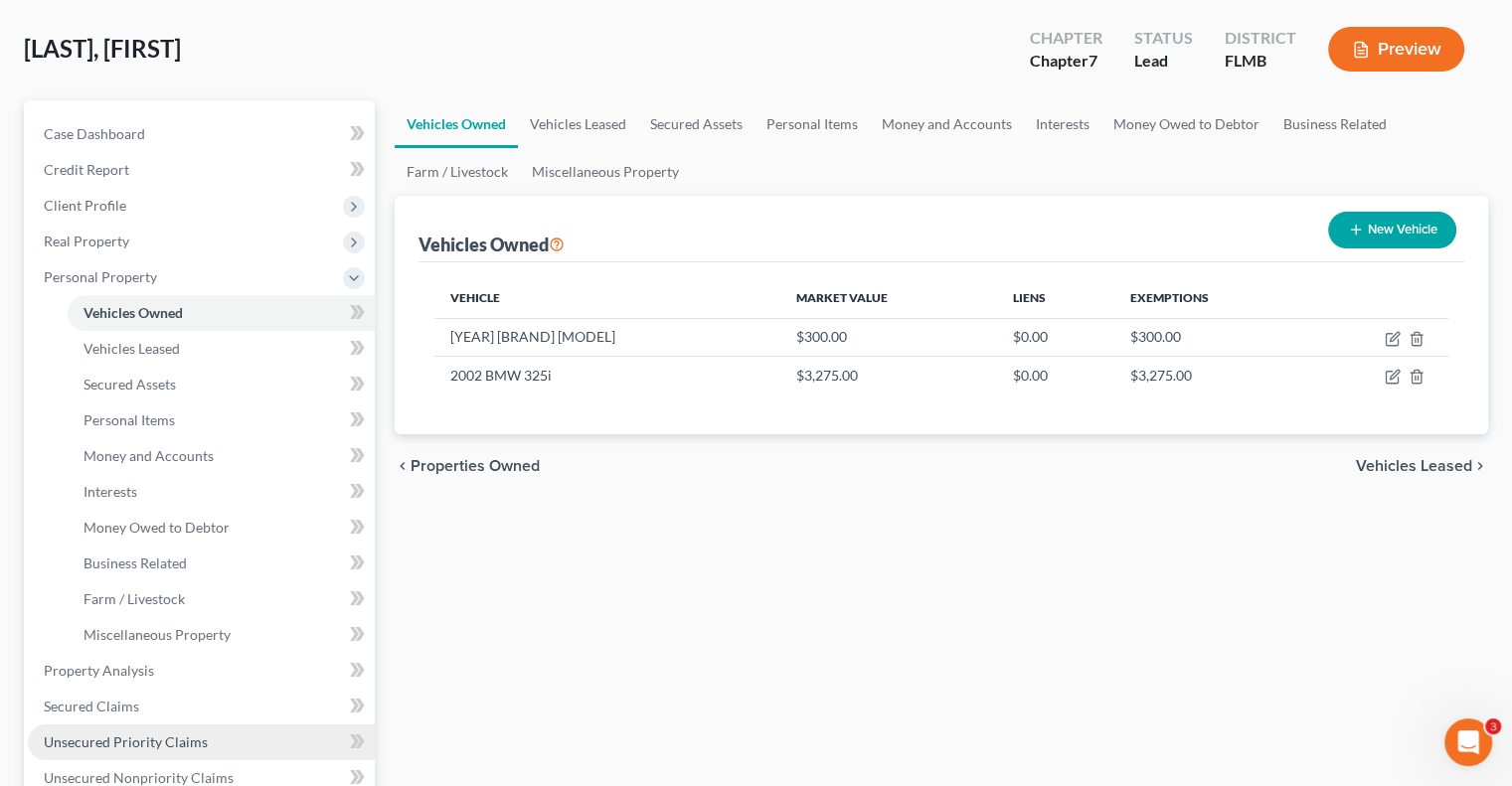 scroll, scrollTop: 199, scrollLeft: 0, axis: vertical 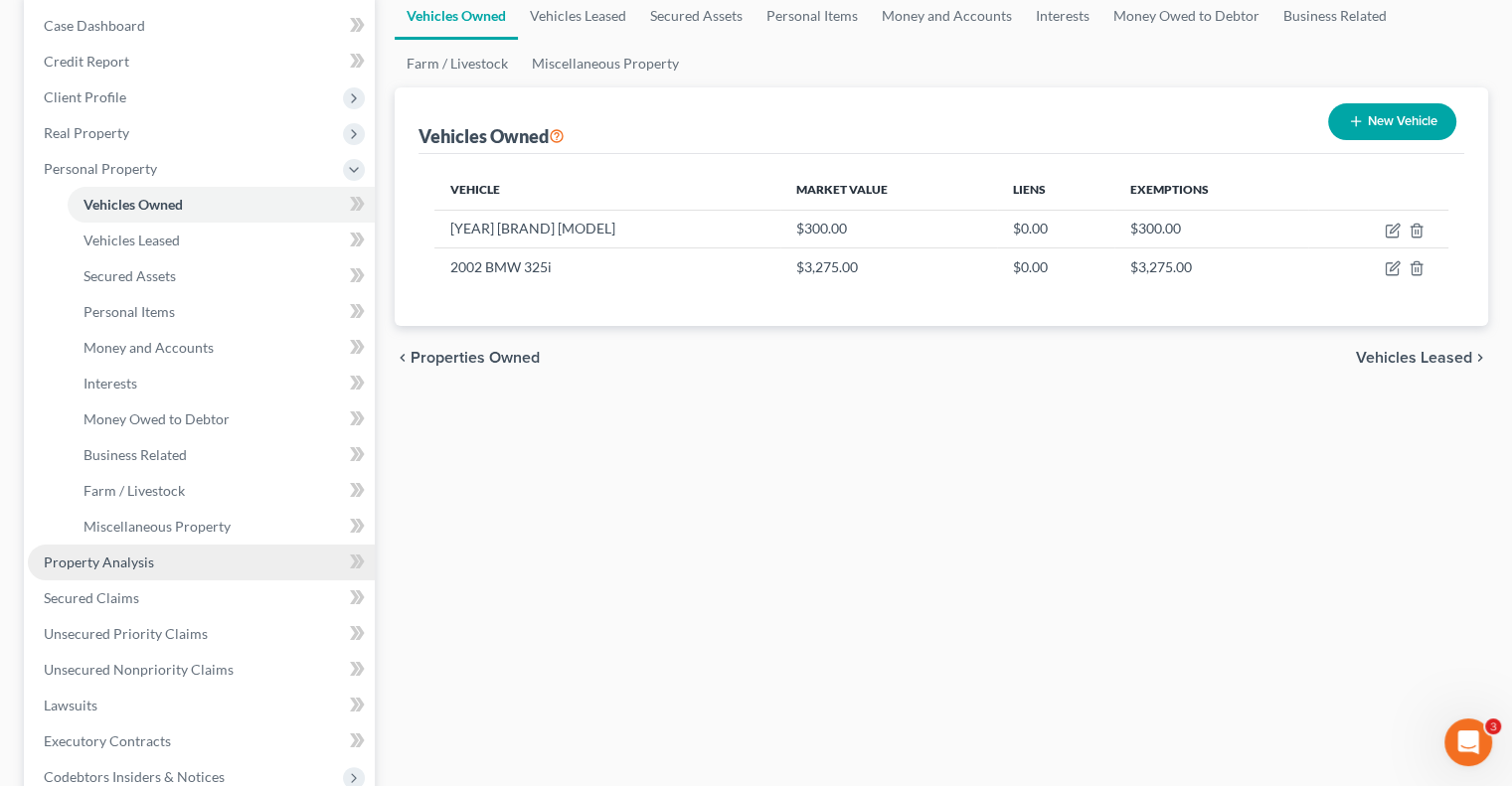 drag, startPoint x: 161, startPoint y: 558, endPoint x: 125, endPoint y: 550, distance: 36.878178 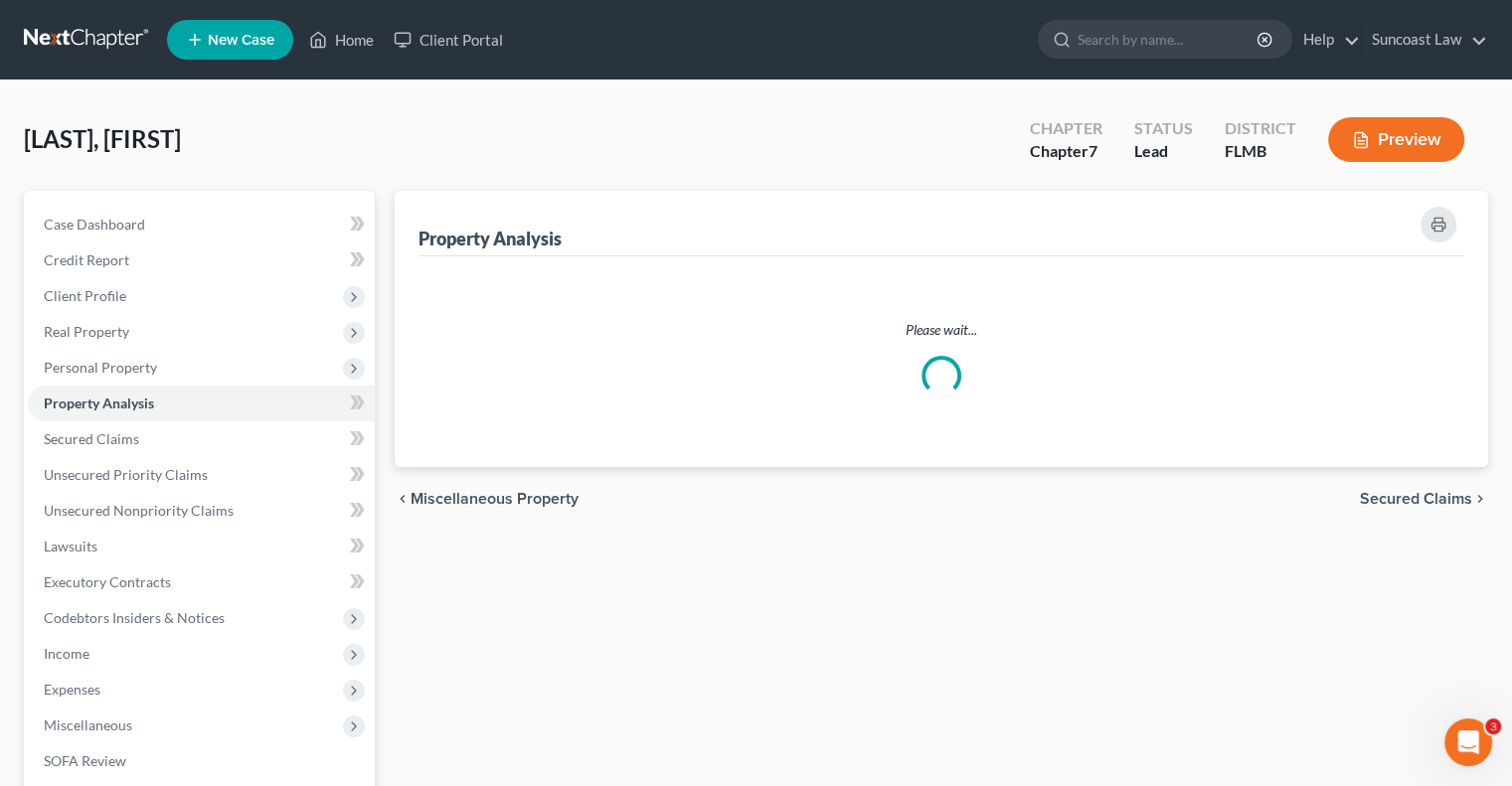 scroll, scrollTop: 0, scrollLeft: 0, axis: both 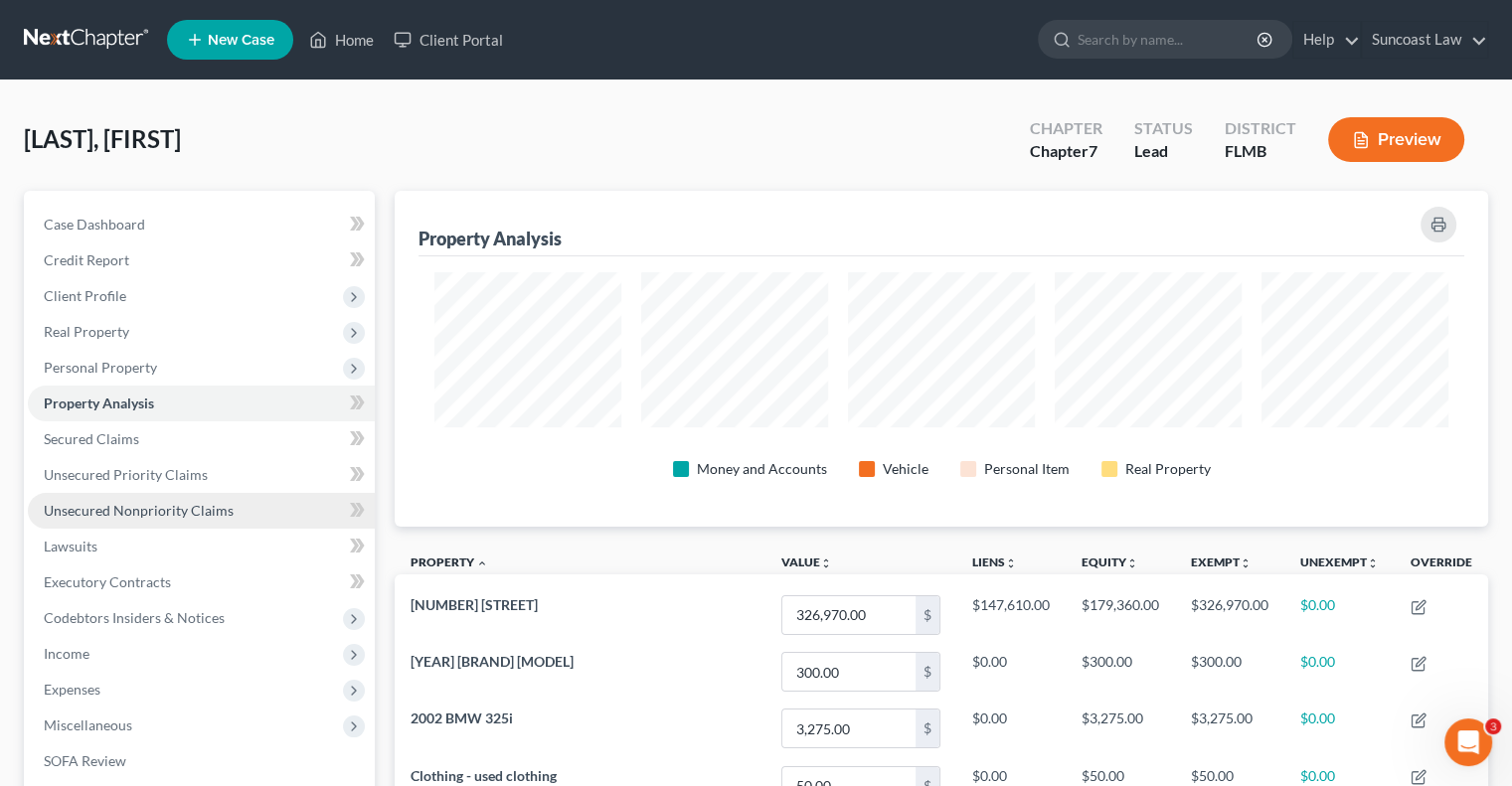 click on "Unsecured Nonpriority Claims" at bounding box center (138, 510) 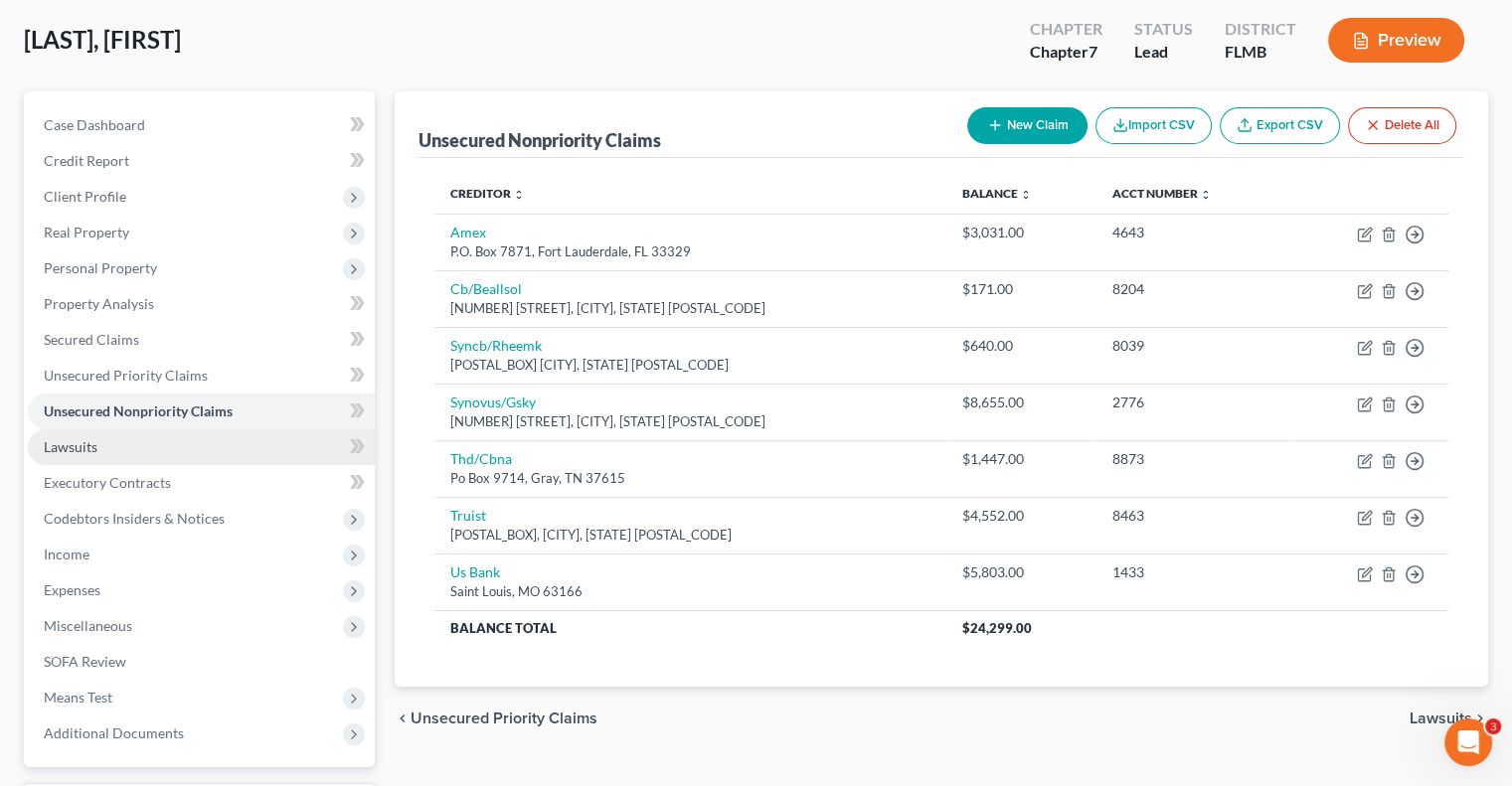 click on "Lawsuits" at bounding box center [201, 447] 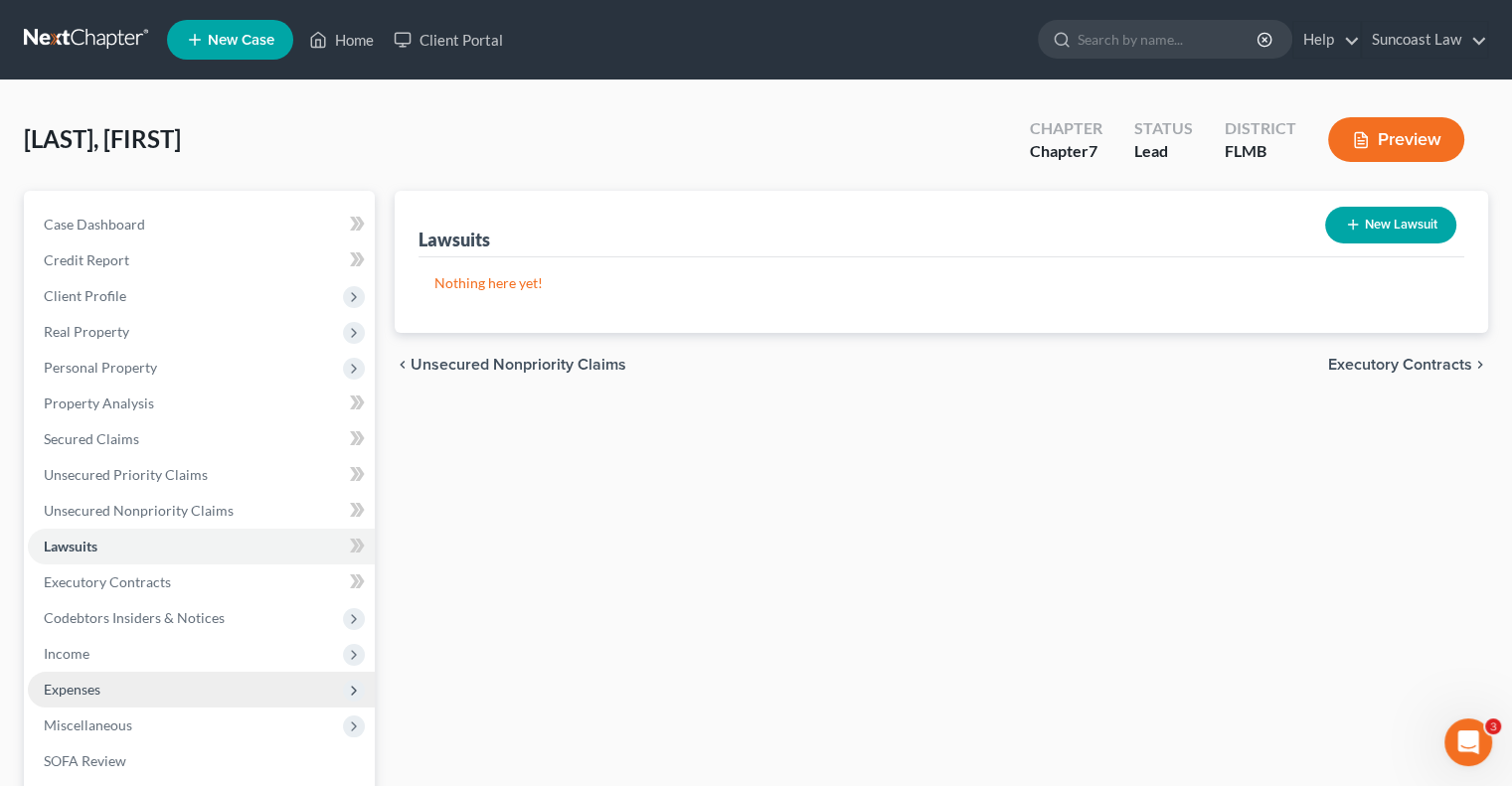 click on "Income" at bounding box center [201, 654] 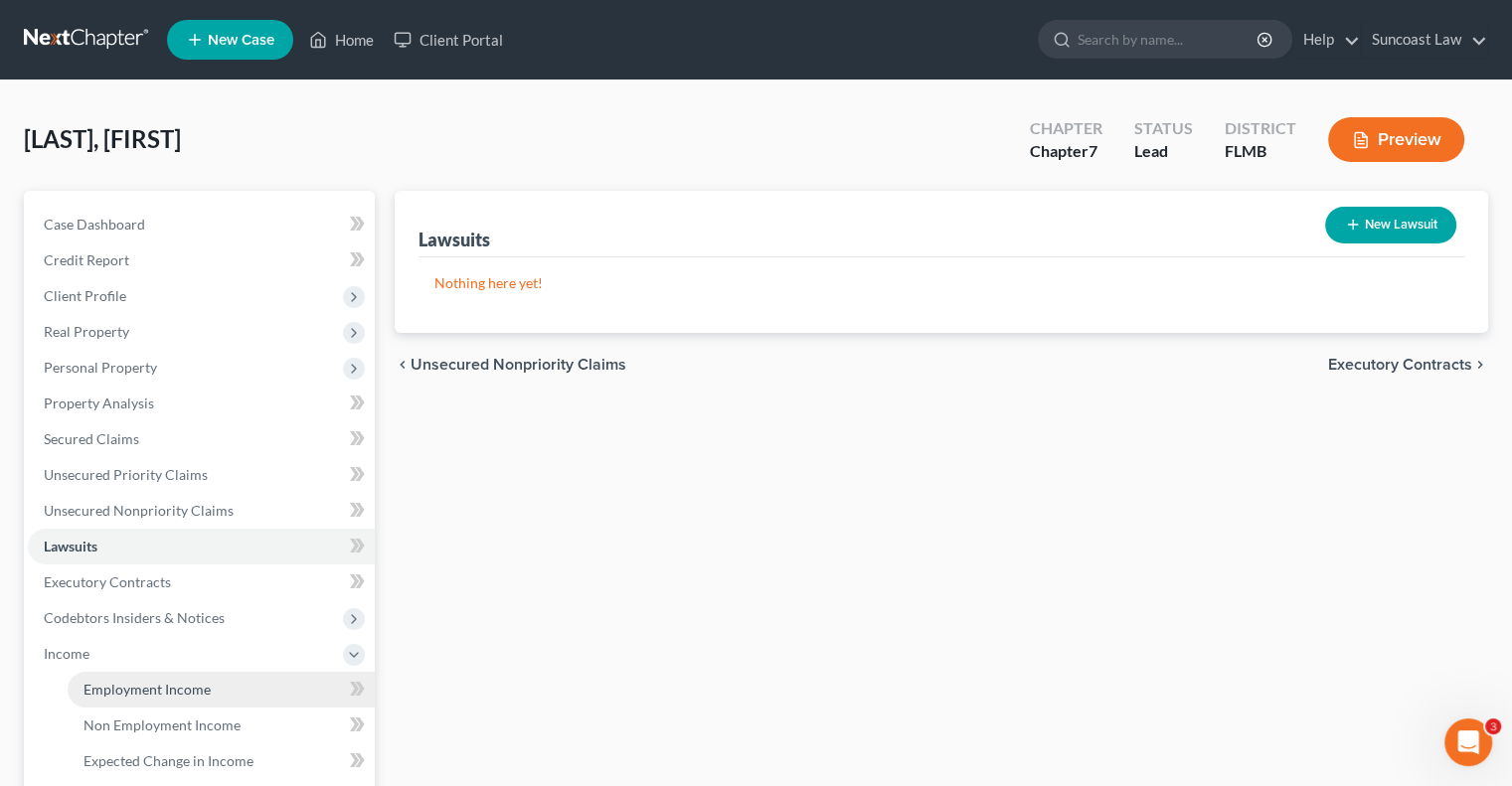 drag, startPoint x: 161, startPoint y: 689, endPoint x: 171, endPoint y: 680, distance: 13.453624 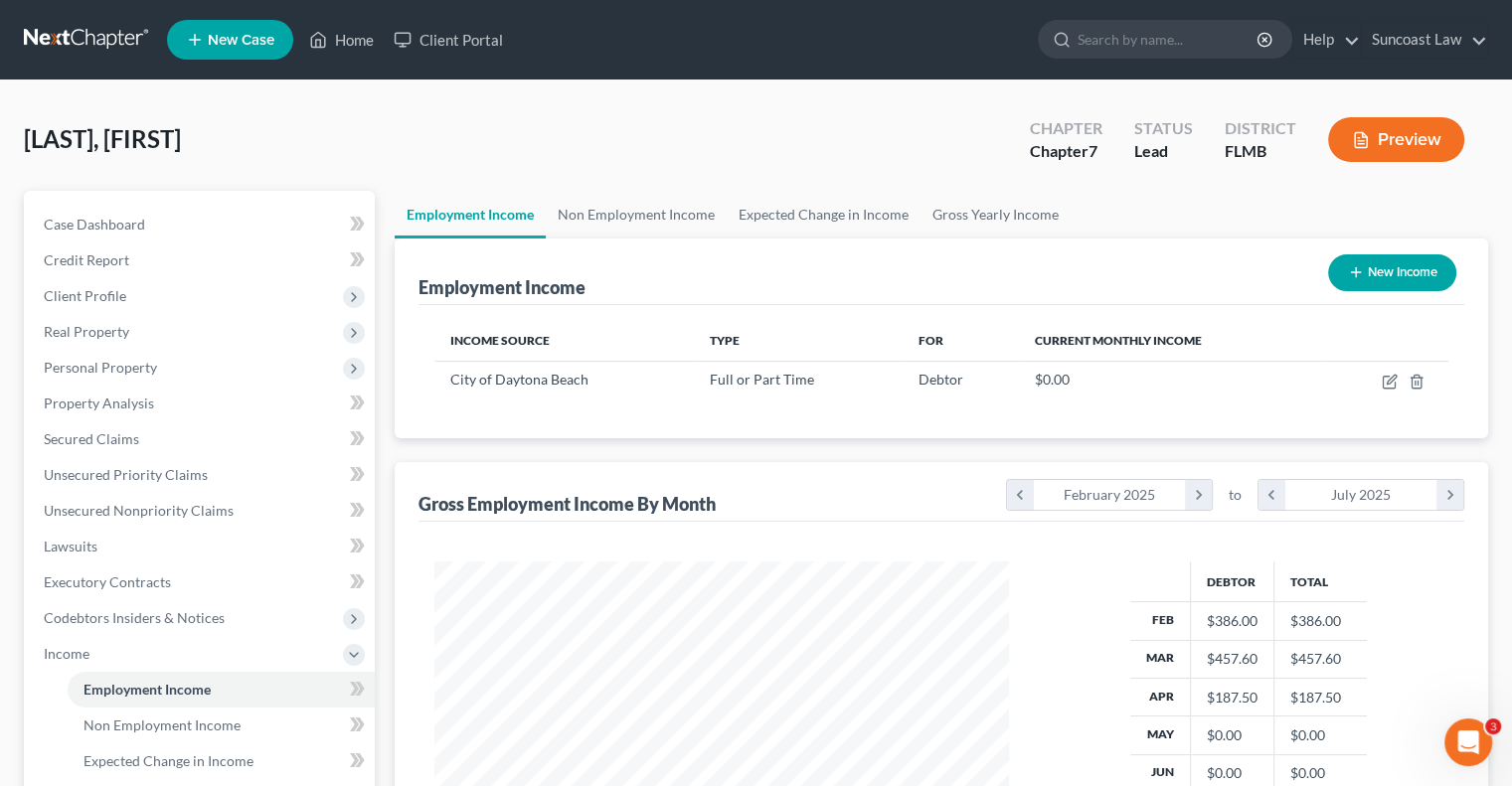 scroll, scrollTop: 993324, scrollLeft: 993468, axis: both 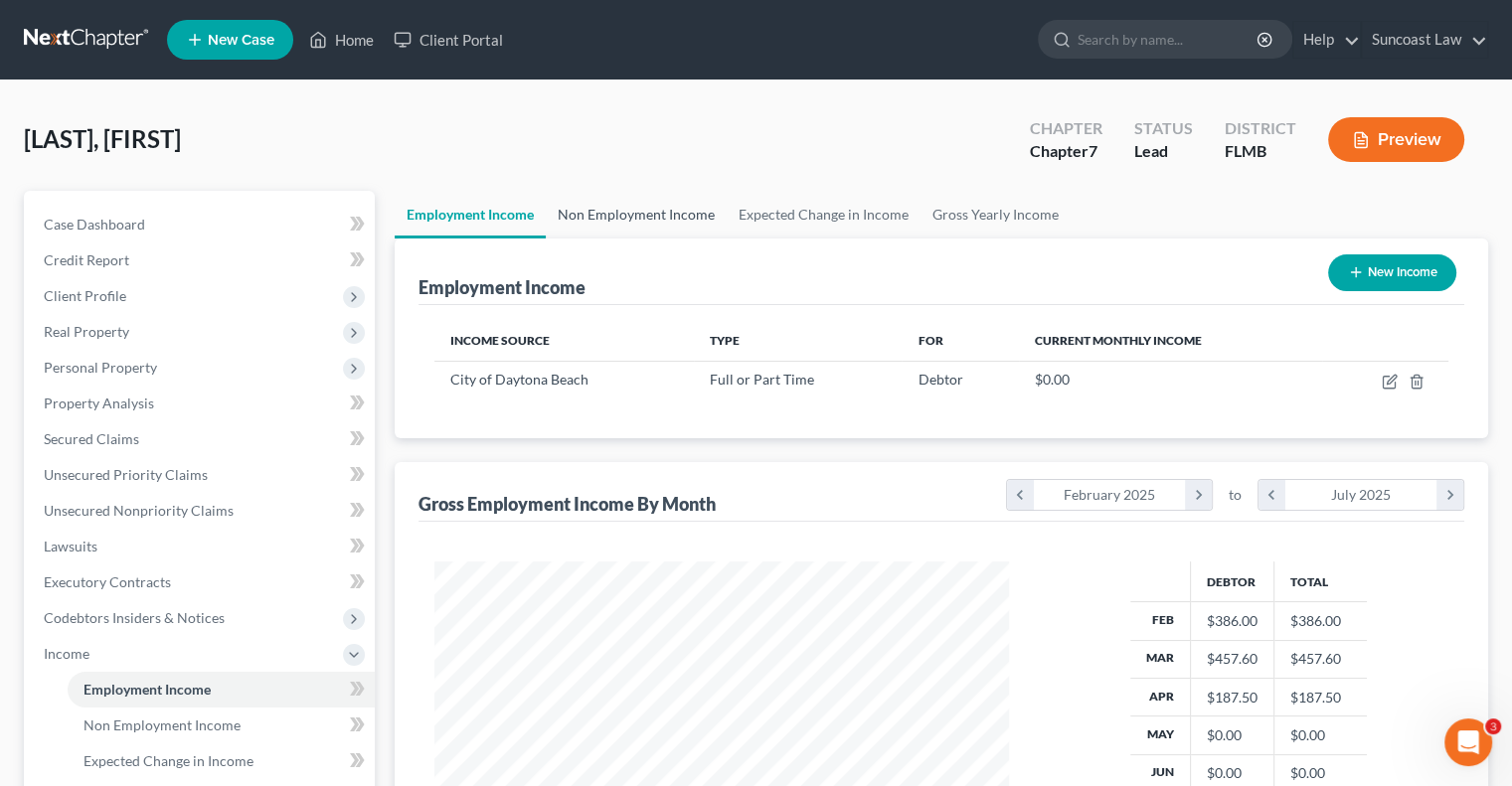 click on "Non Employment Income" at bounding box center (636, 215) 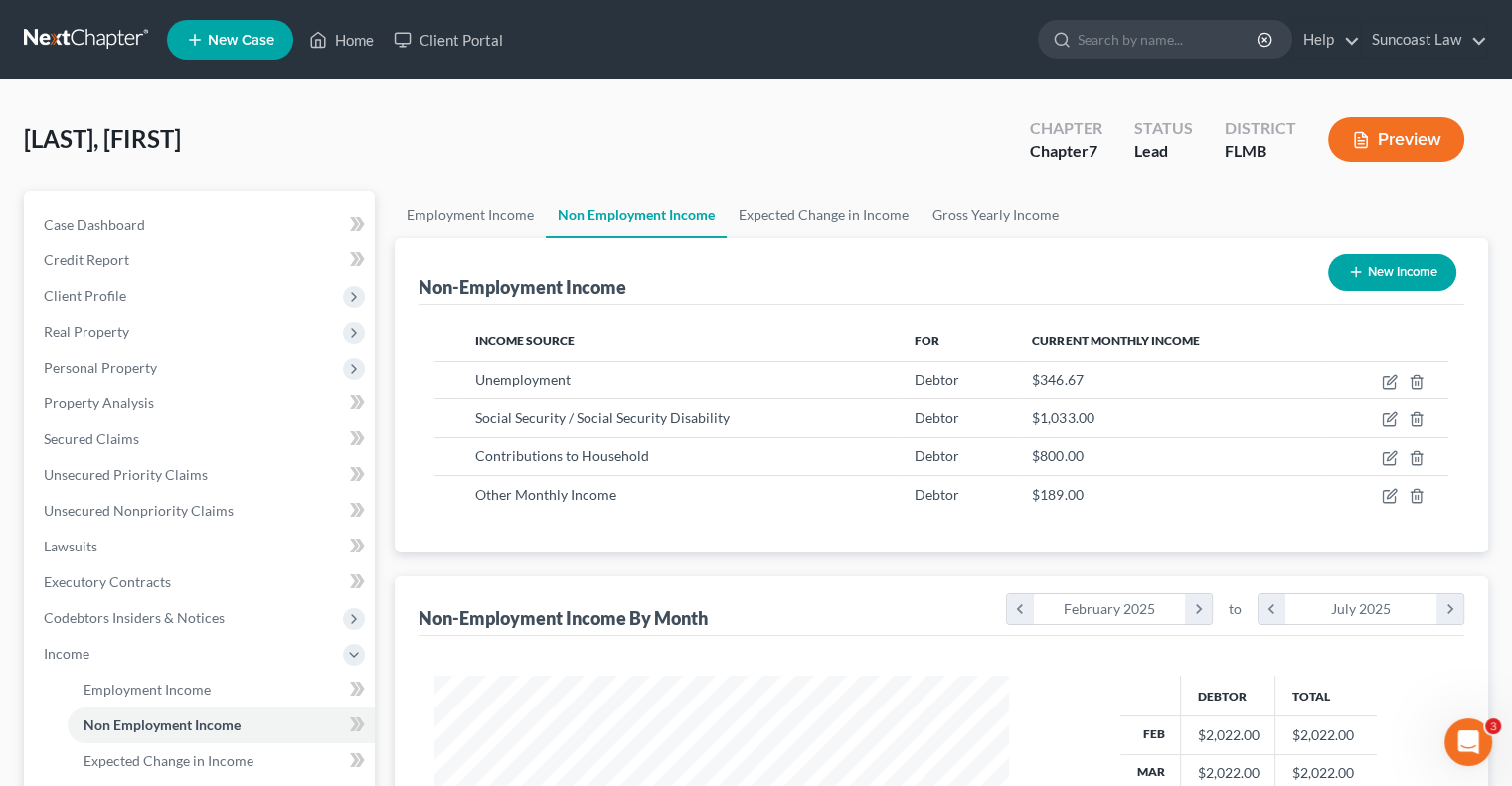 scroll, scrollTop: 993324, scrollLeft: 993468, axis: both 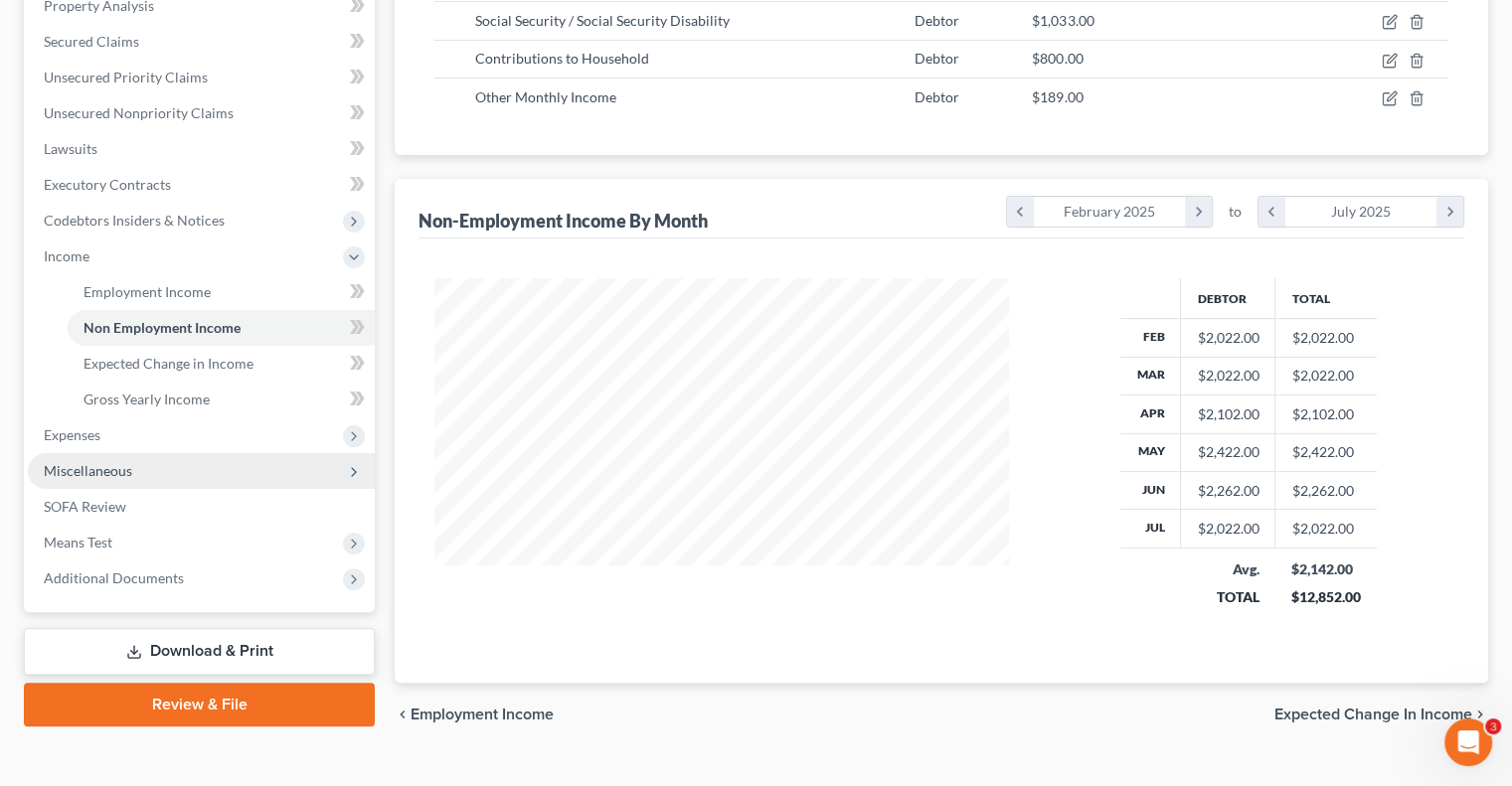 drag, startPoint x: 159, startPoint y: 438, endPoint x: 191, endPoint y: 454, distance: 35.77709 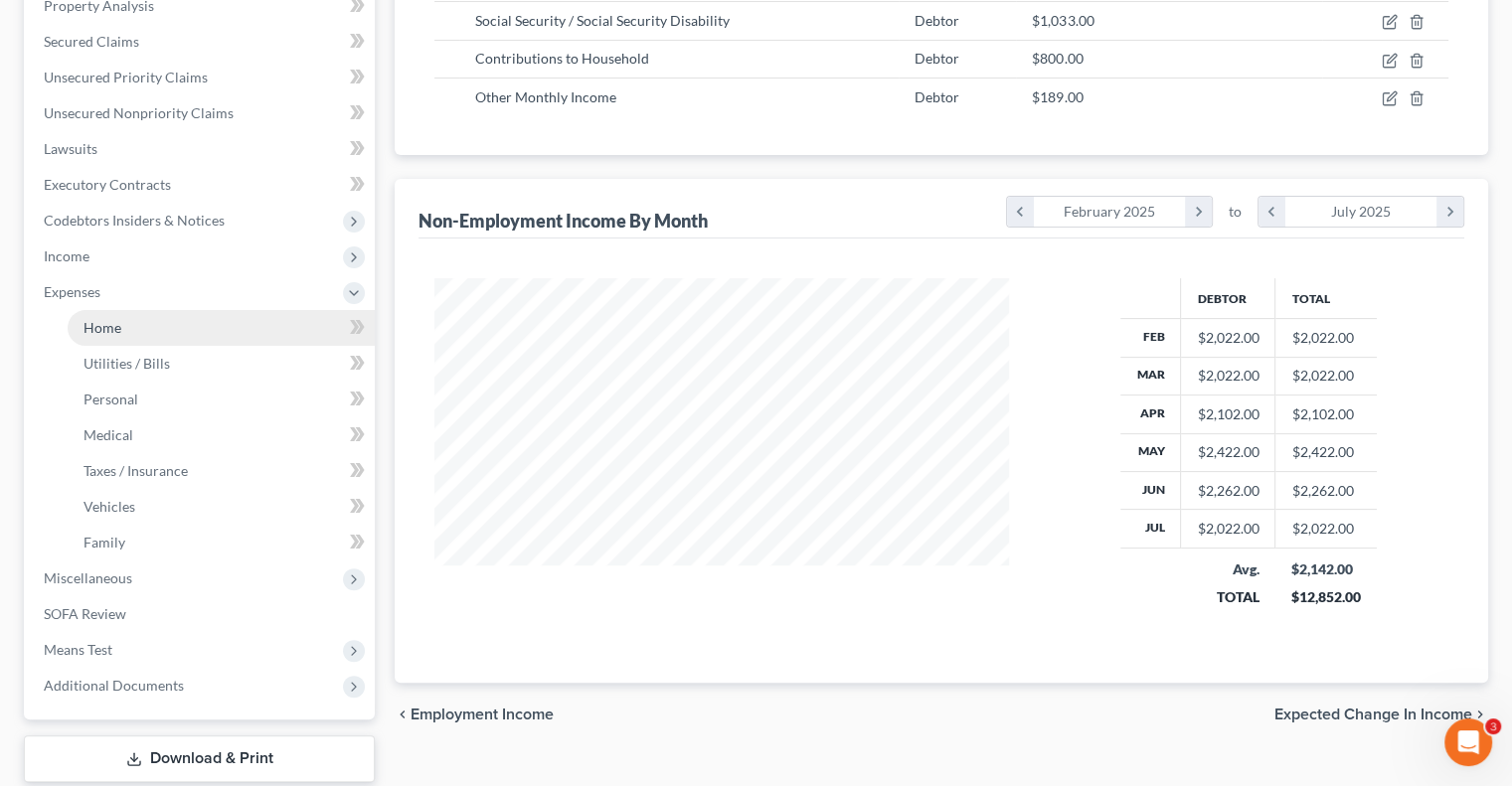 click on "Home" at bounding box center (102, 327) 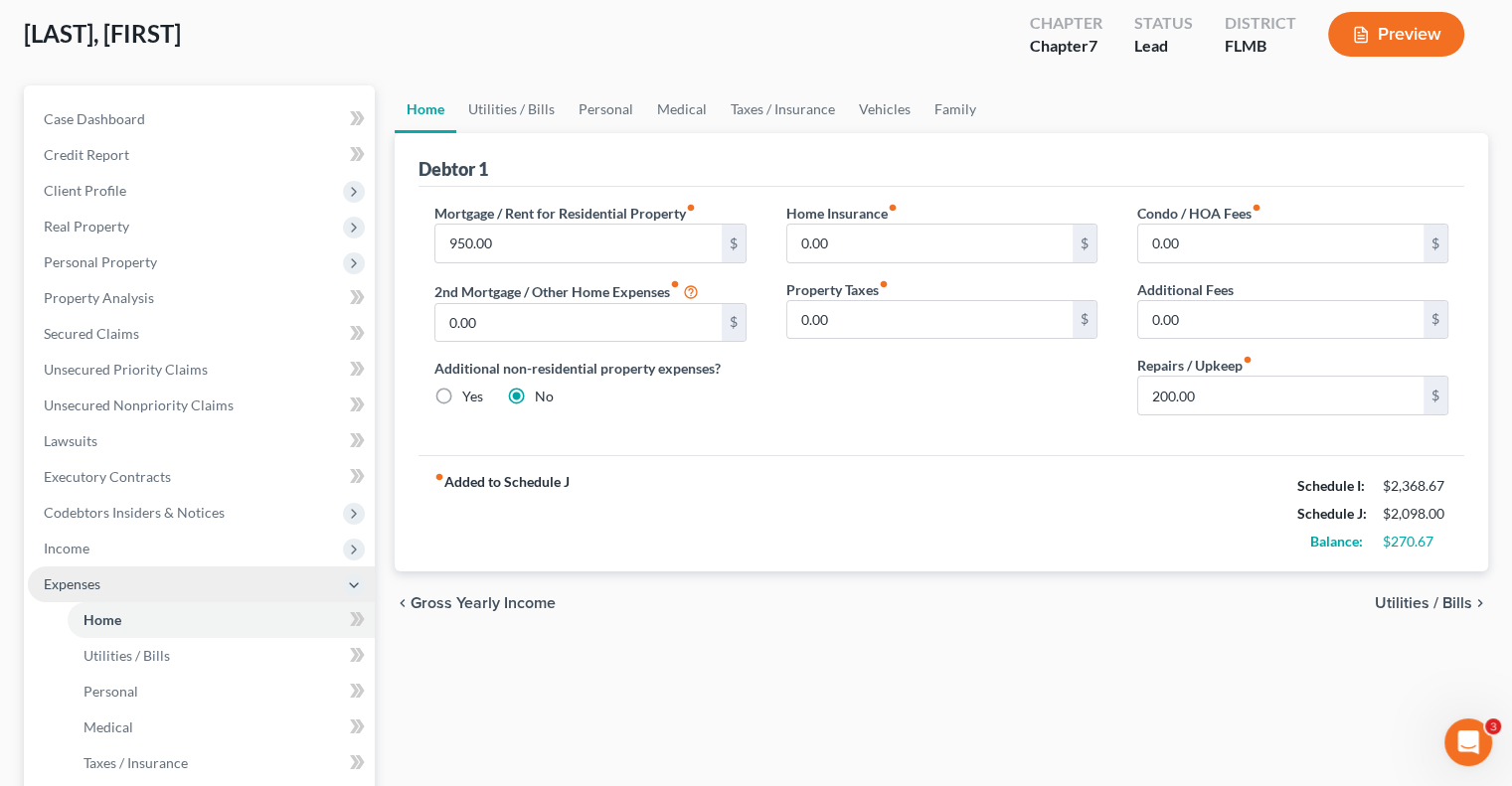 scroll, scrollTop: 298, scrollLeft: 0, axis: vertical 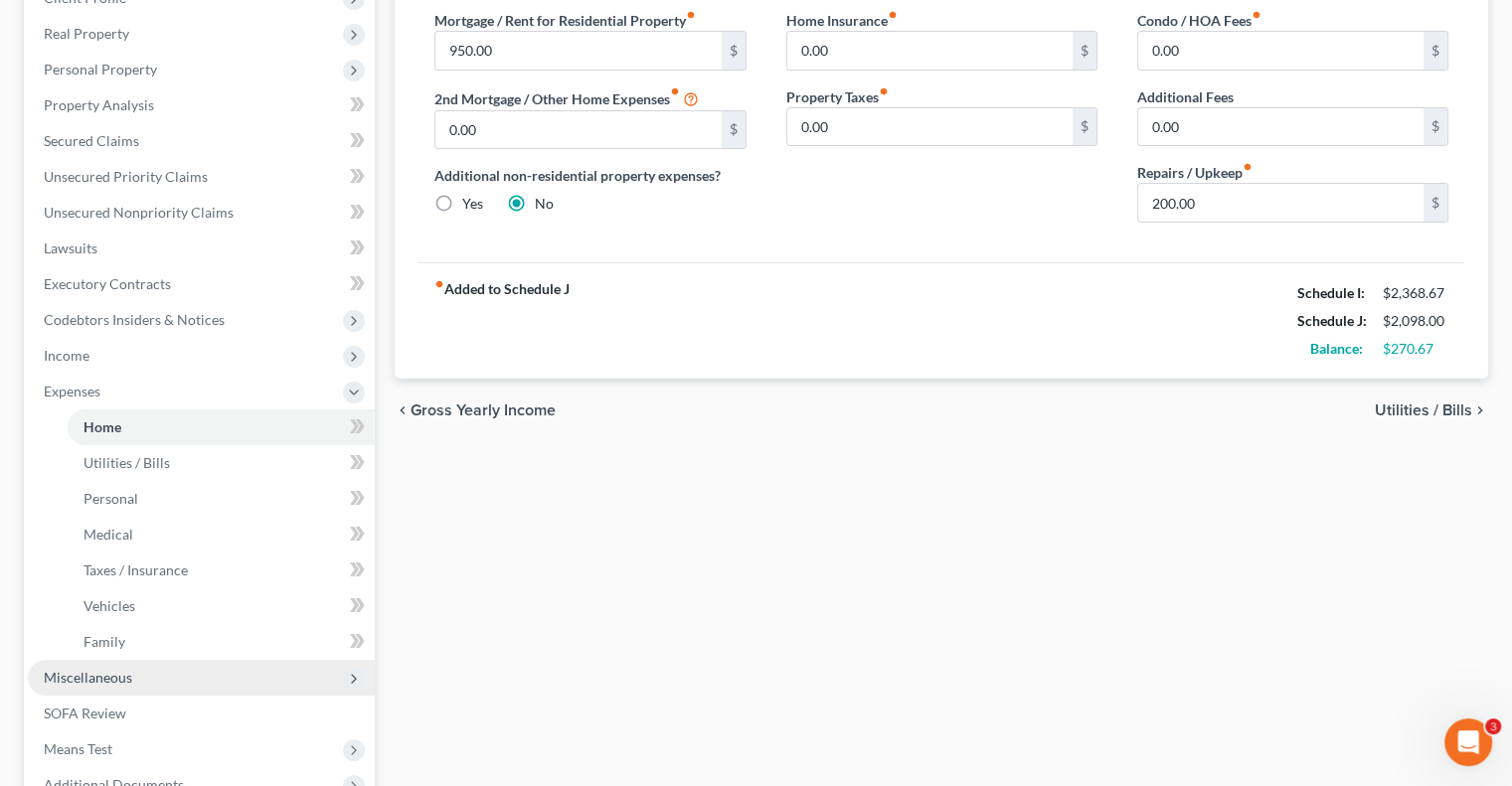 click on "Miscellaneous" at bounding box center (87, 677) 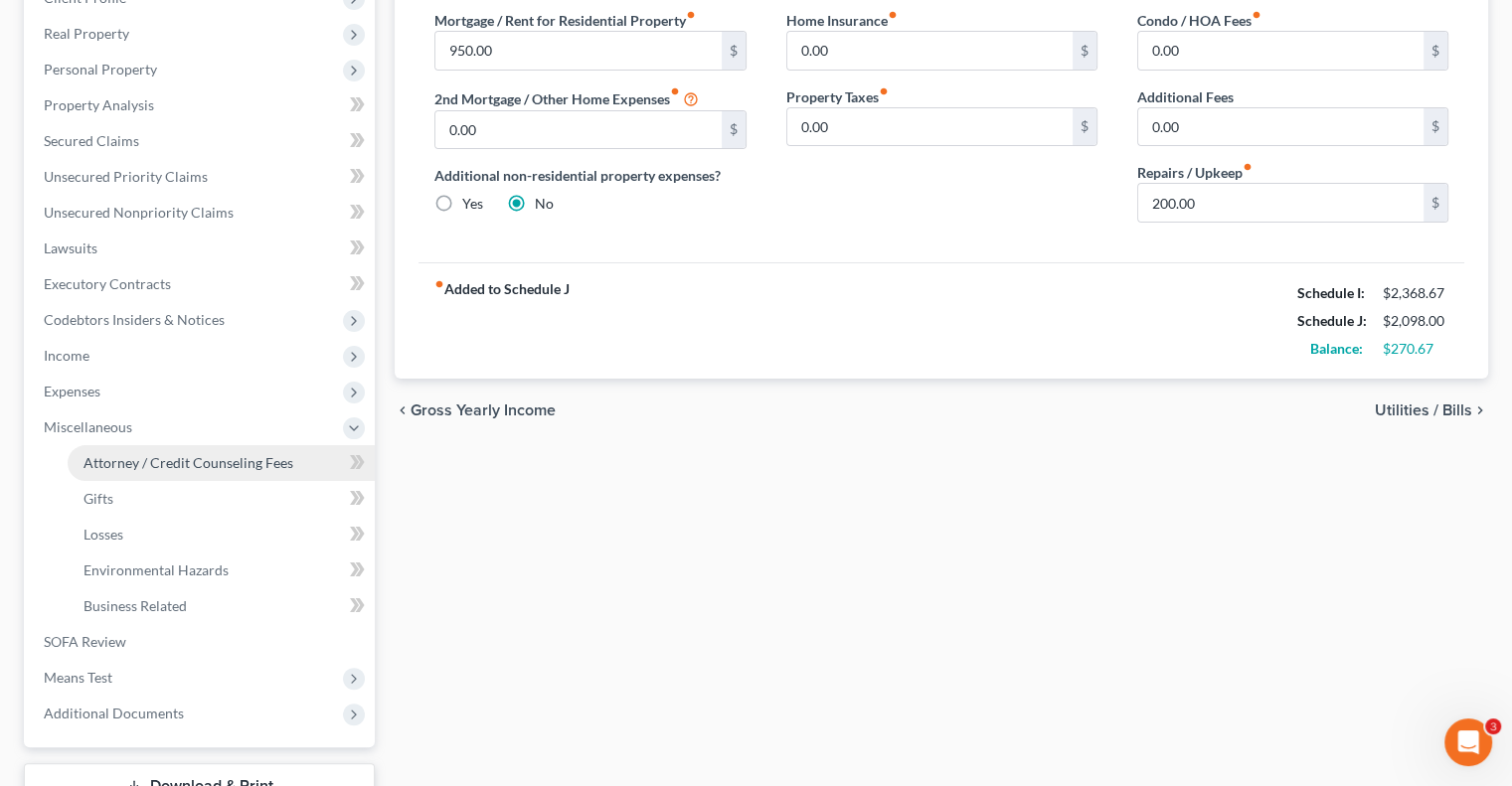 click on "Attorney / Credit Counseling Fees" at bounding box center (188, 462) 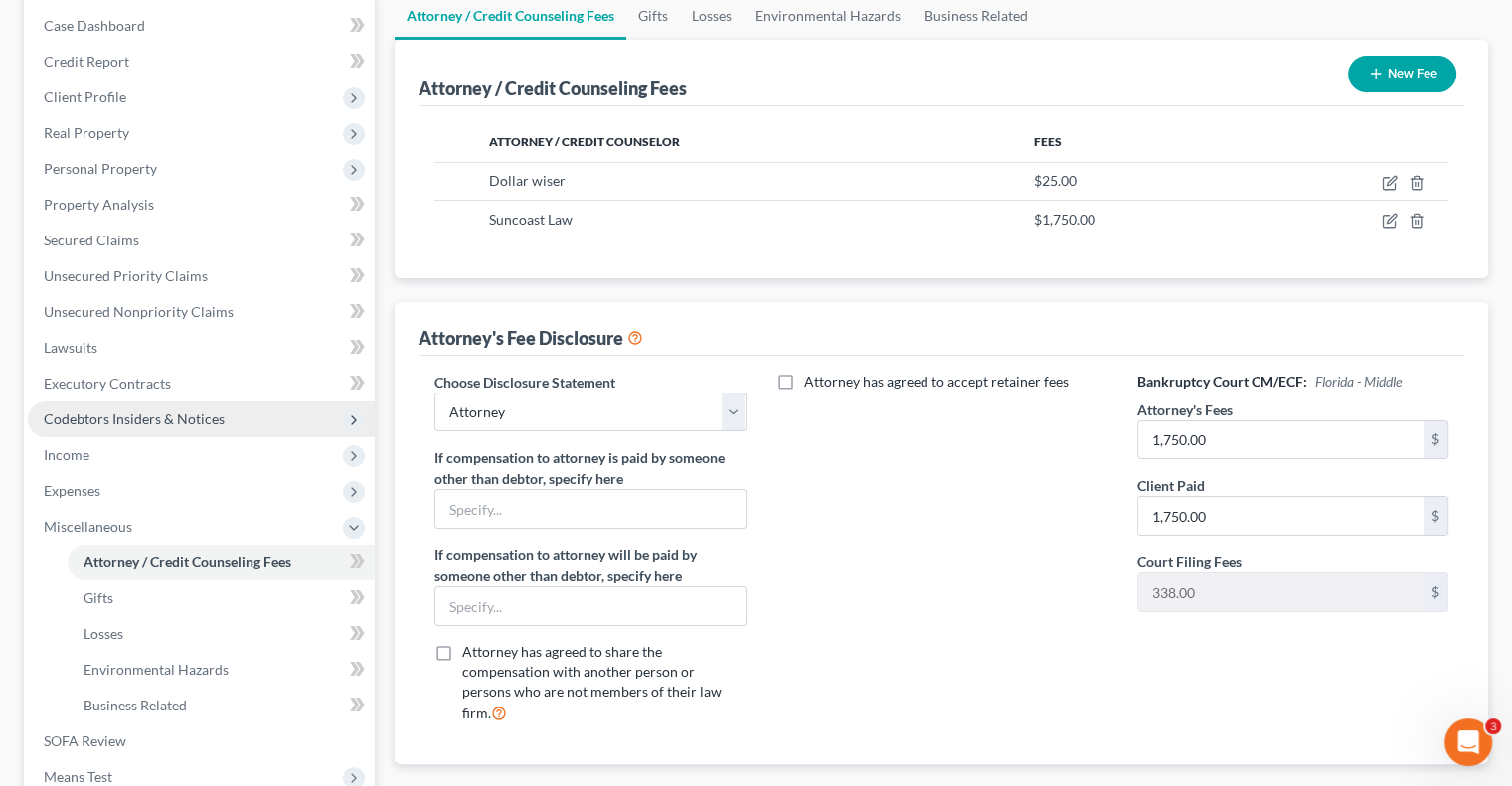 scroll, scrollTop: 397, scrollLeft: 0, axis: vertical 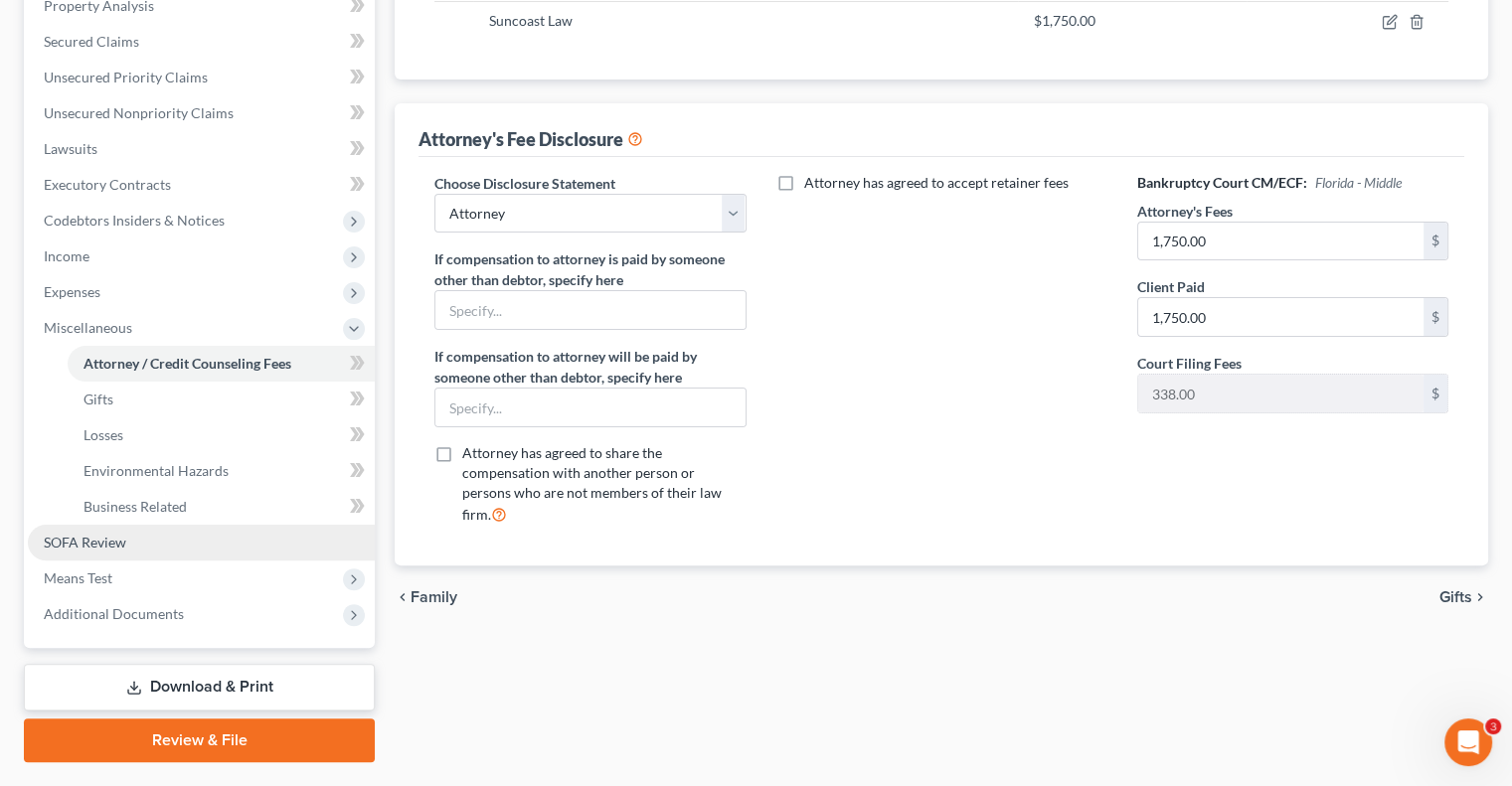 click on "SOFA Review" at bounding box center [84, 542] 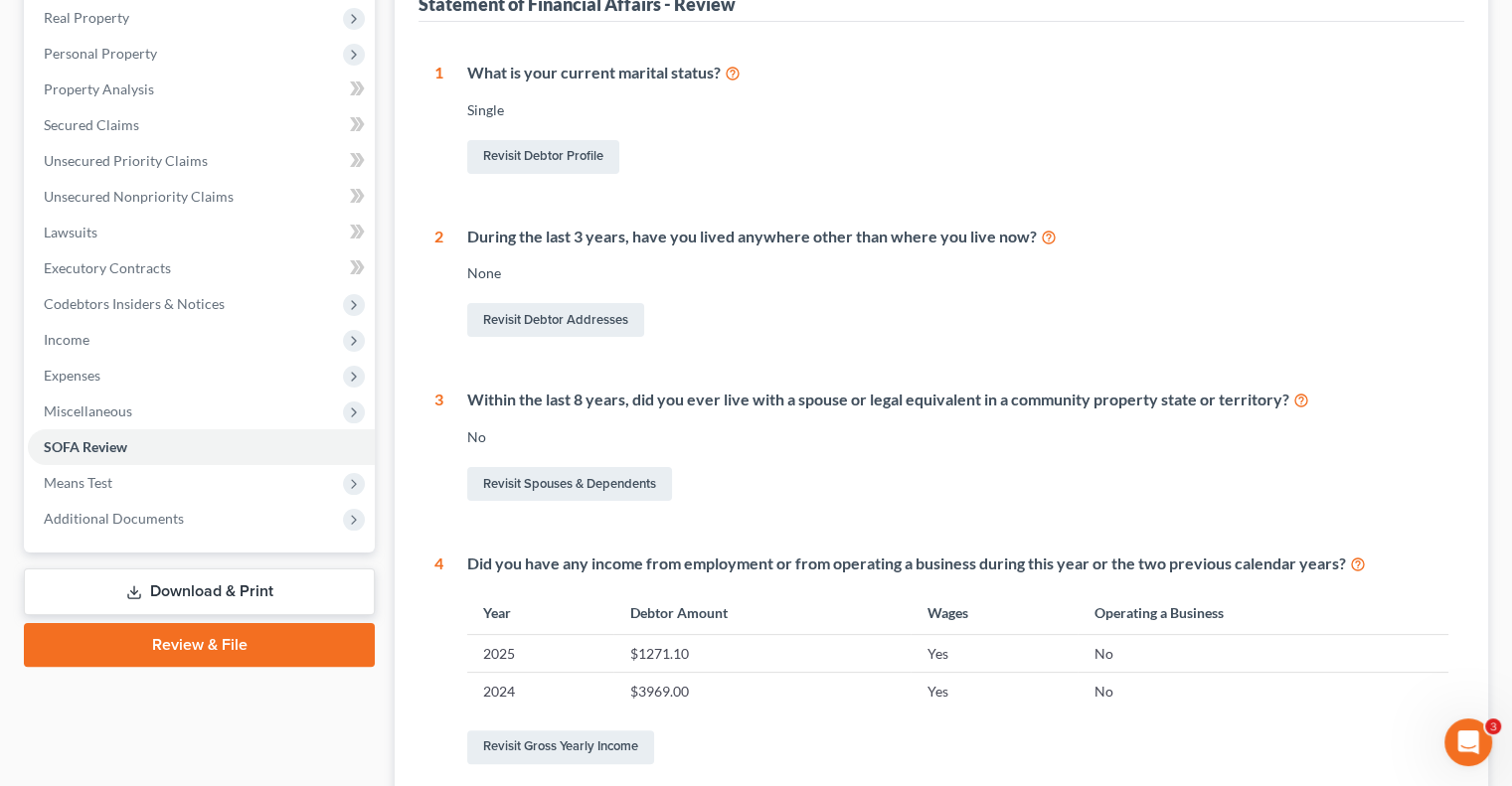 scroll, scrollTop: 596, scrollLeft: 0, axis: vertical 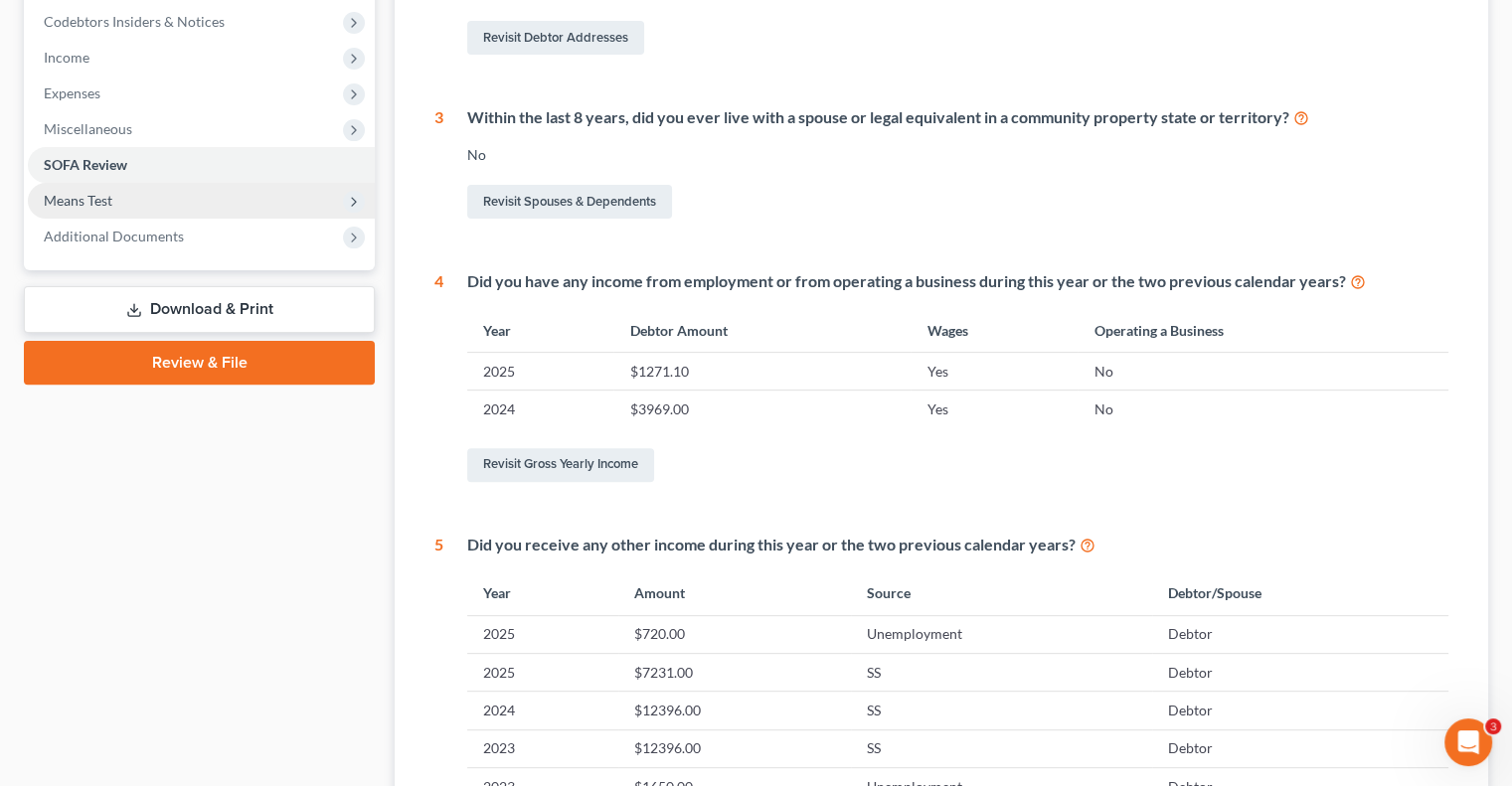 click on "Means Test" at bounding box center [78, 200] 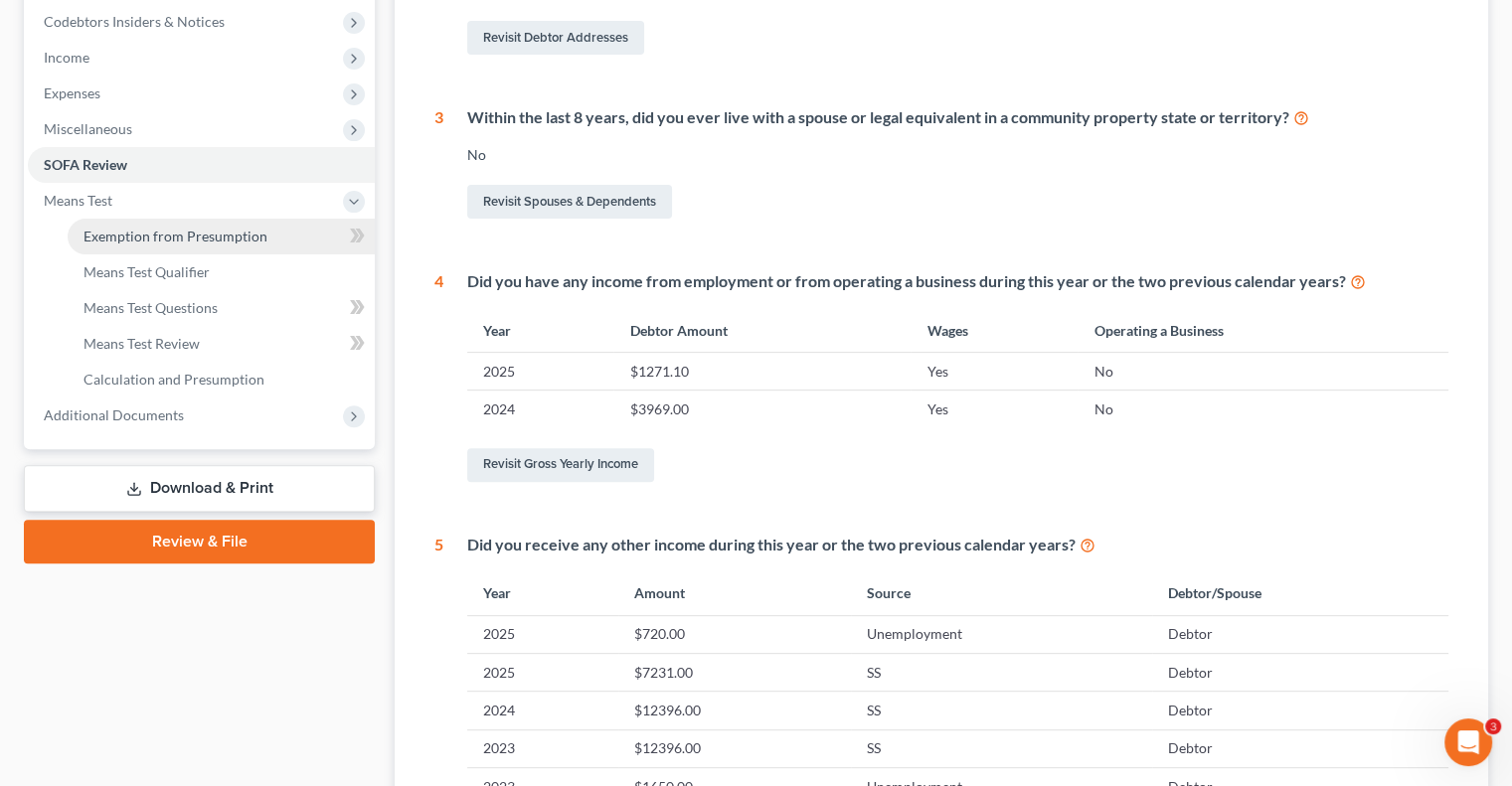 click on "Exemption from Presumption" at bounding box center (175, 236) 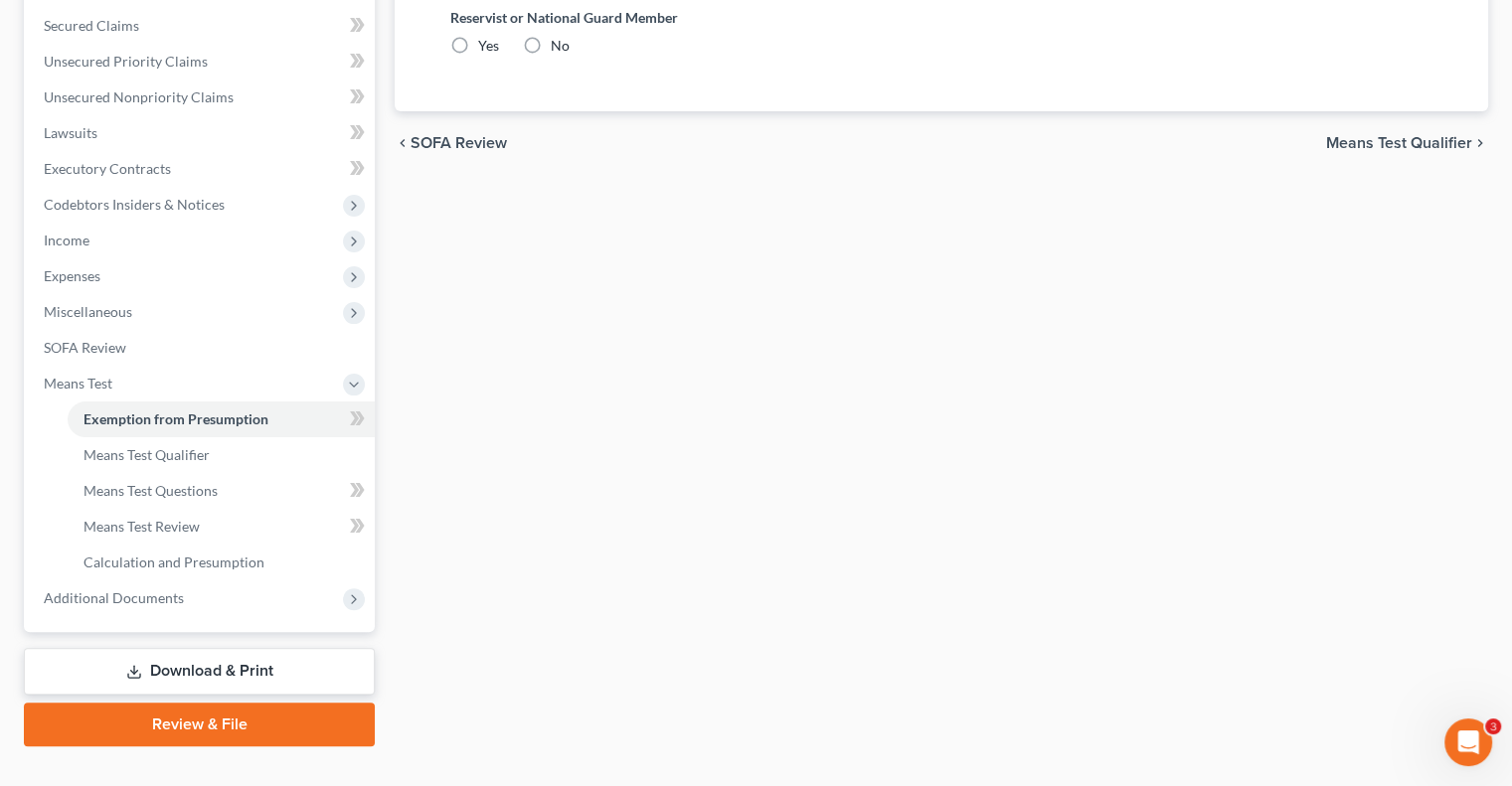 radio on "true" 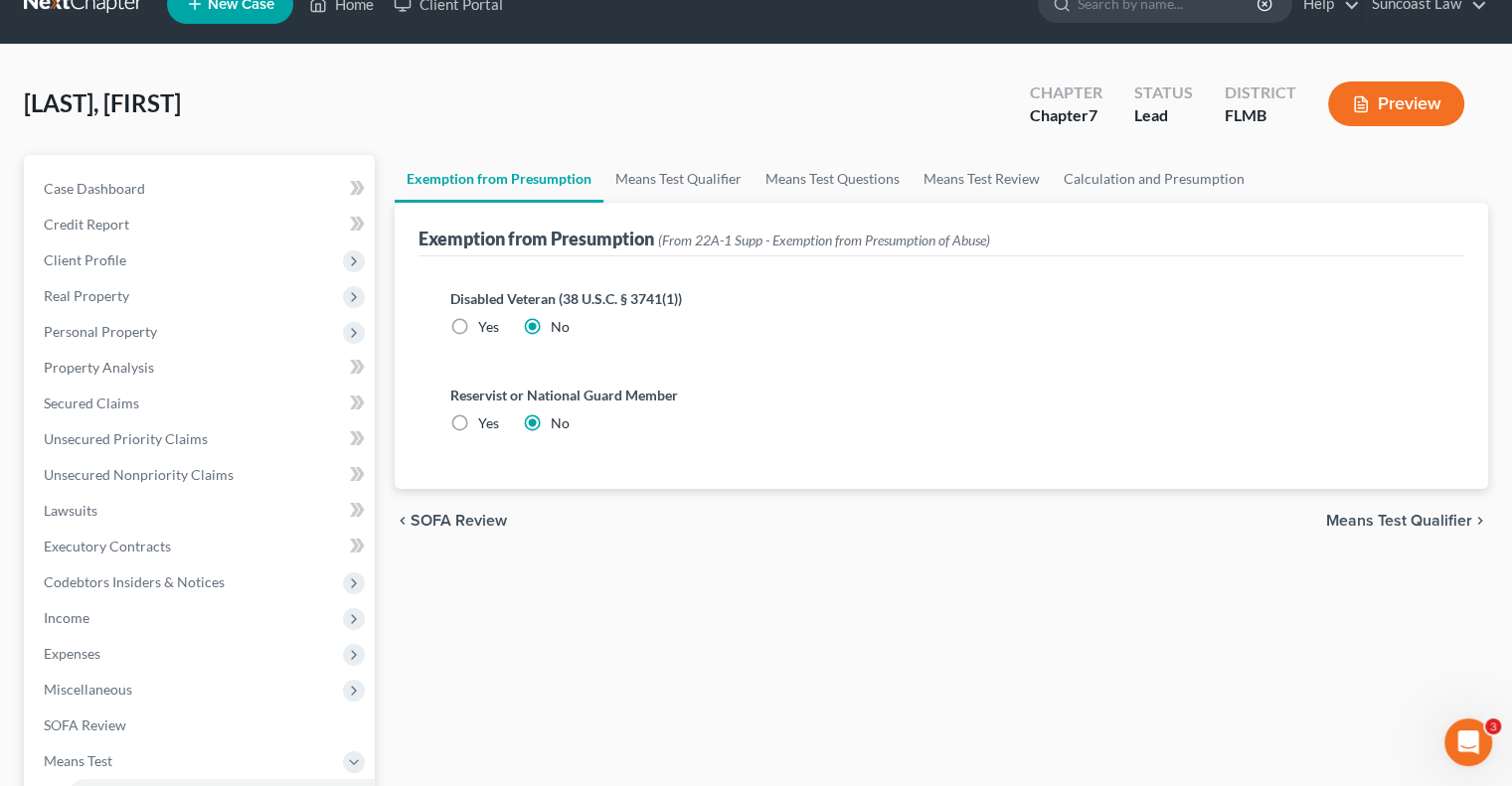 scroll, scrollTop: 0, scrollLeft: 0, axis: both 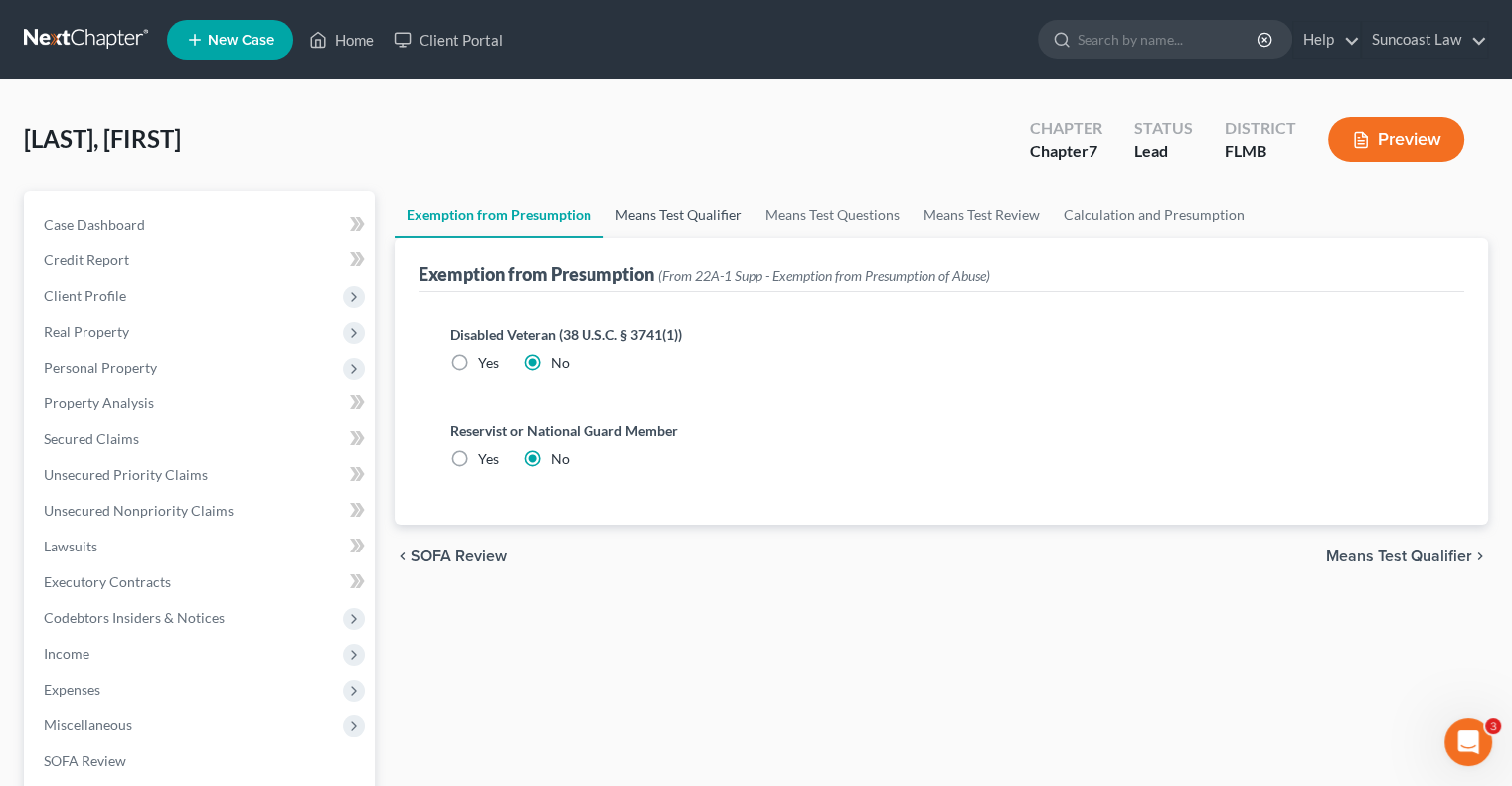 click on "Means Test Qualifier" at bounding box center [678, 215] 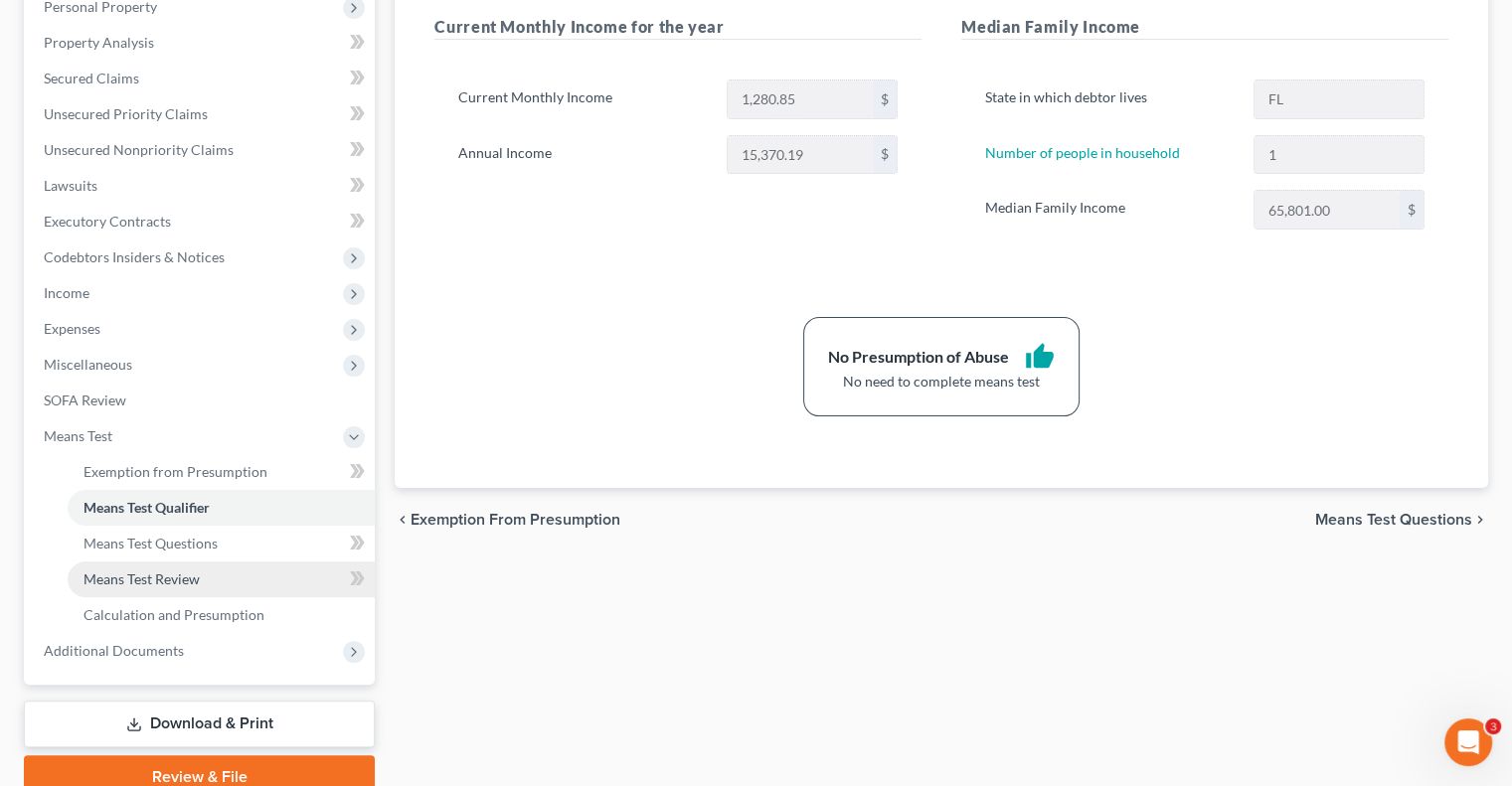 scroll, scrollTop: 447, scrollLeft: 0, axis: vertical 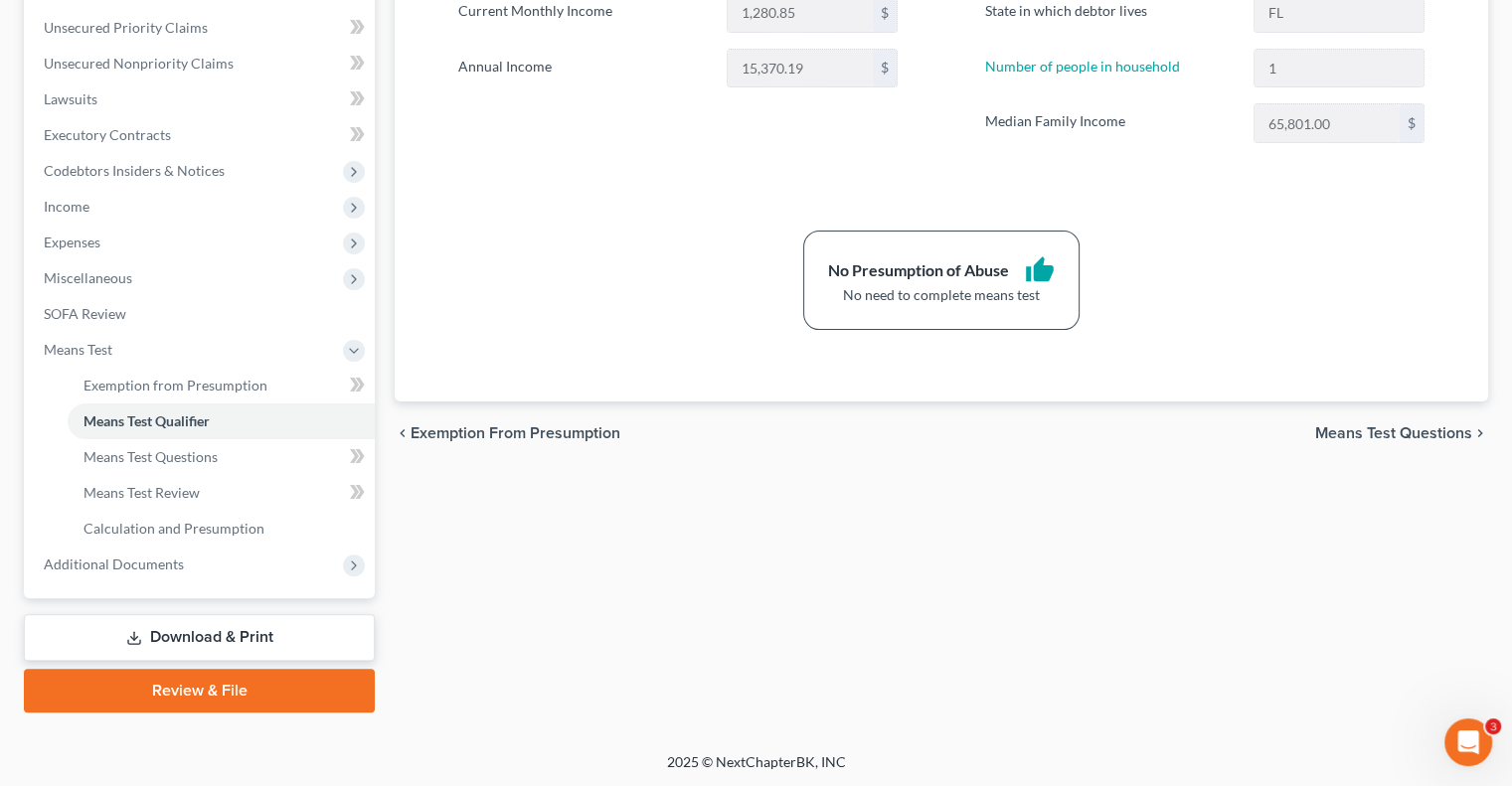 click on "Review & File" at bounding box center (199, 691) 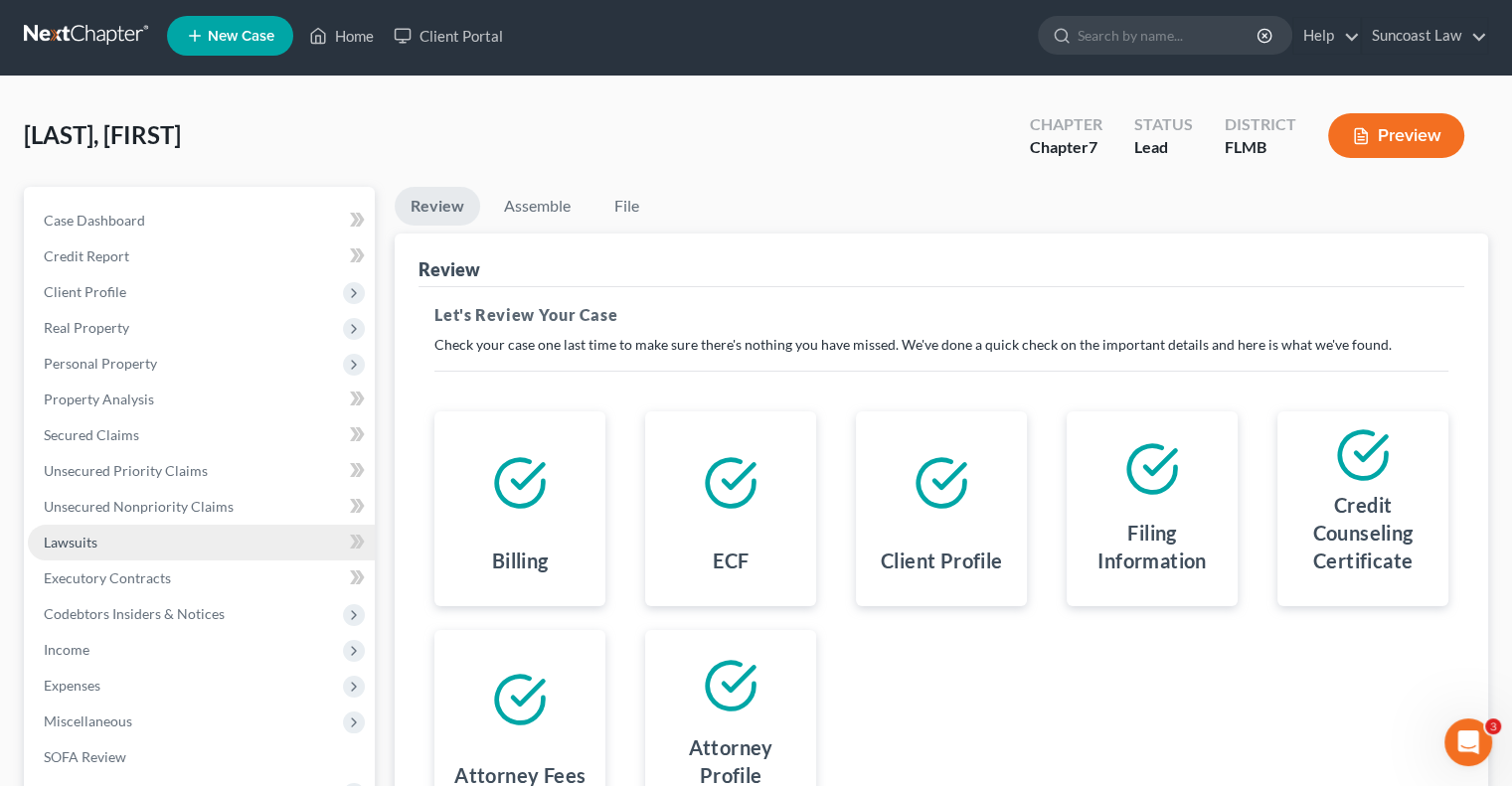 scroll, scrollTop: 0, scrollLeft: 0, axis: both 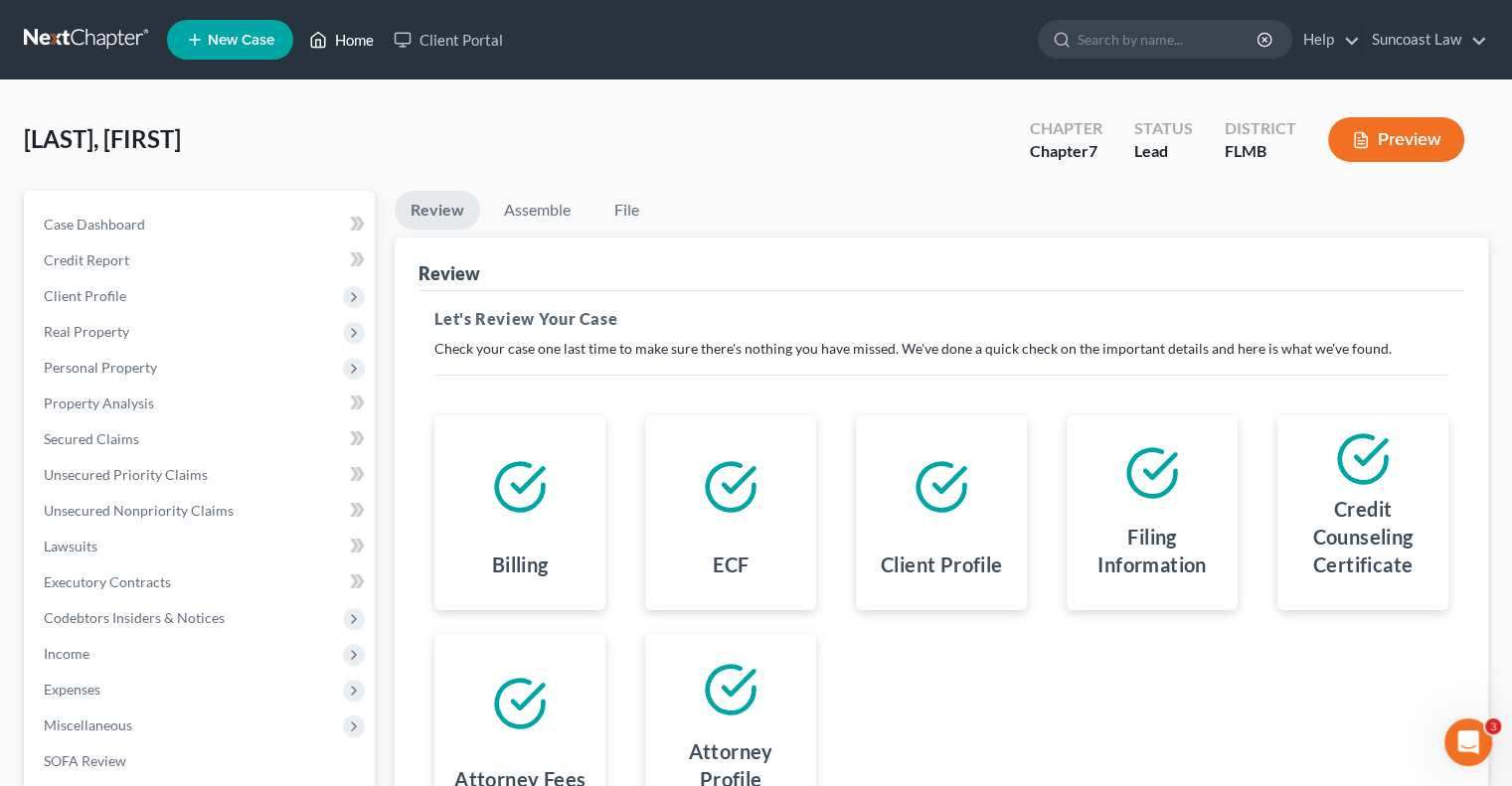 click on "Home" at bounding box center [341, 40] 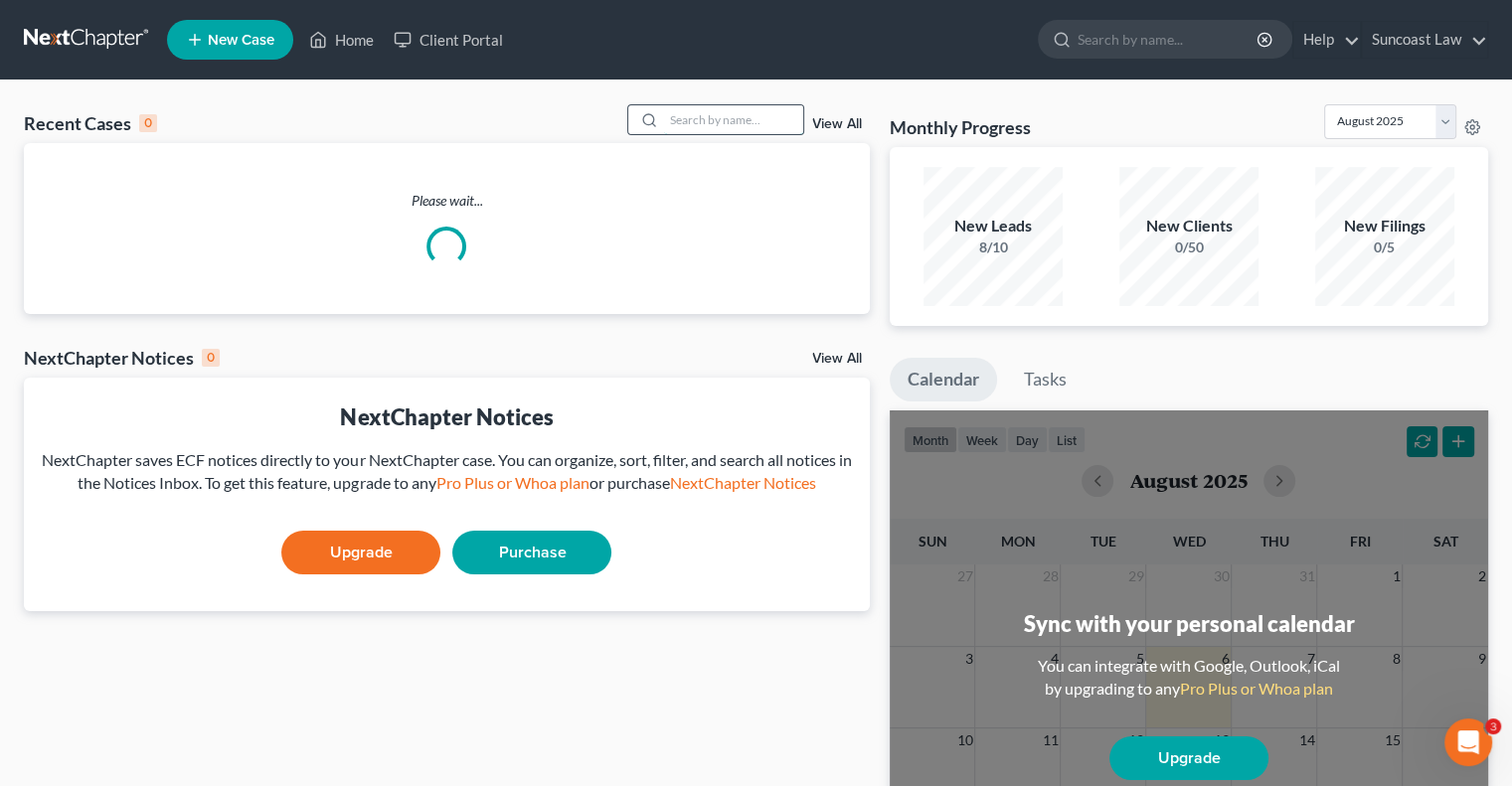 click at bounding box center (734, 119) 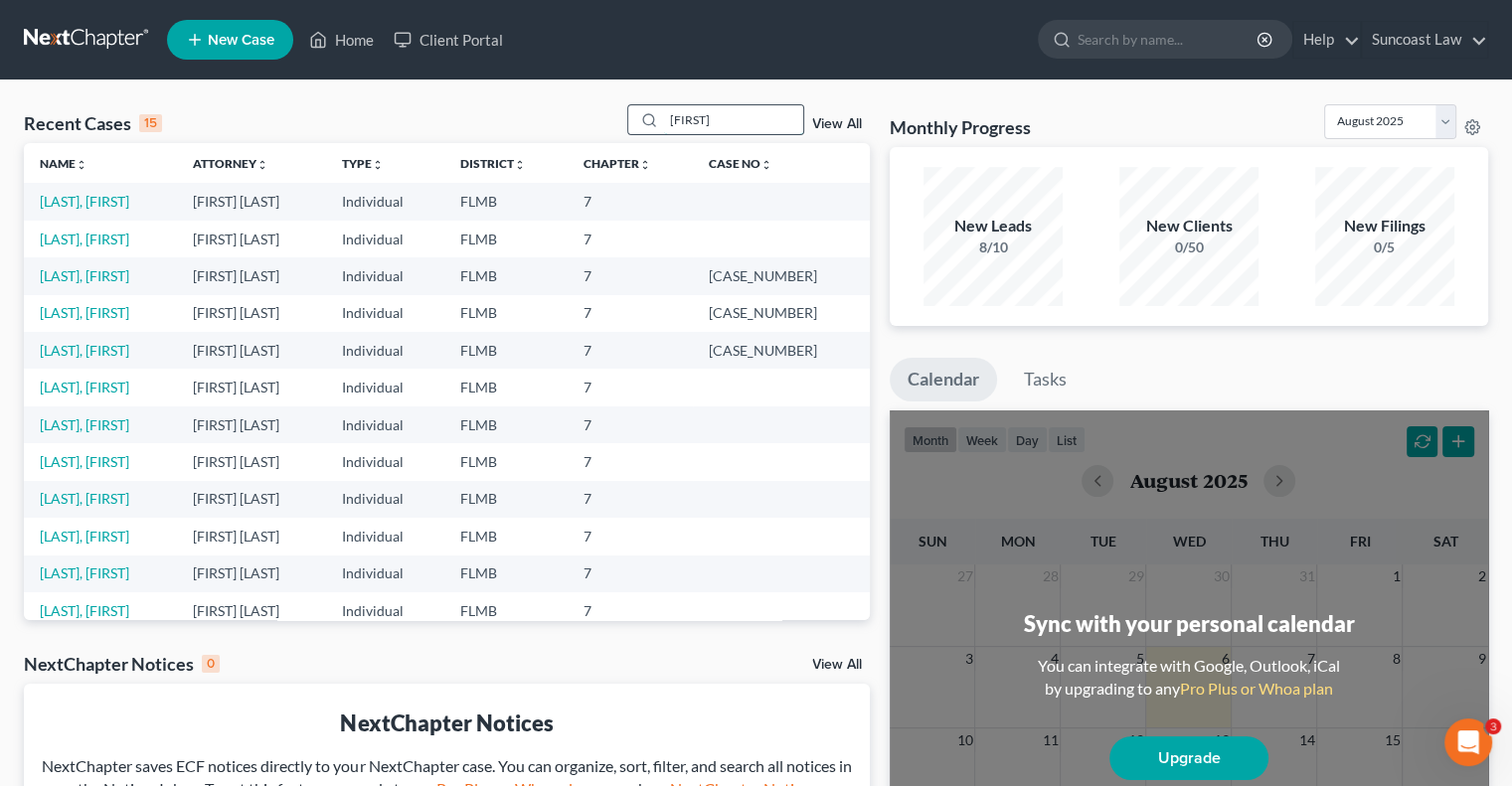 type on "[FIRST]" 